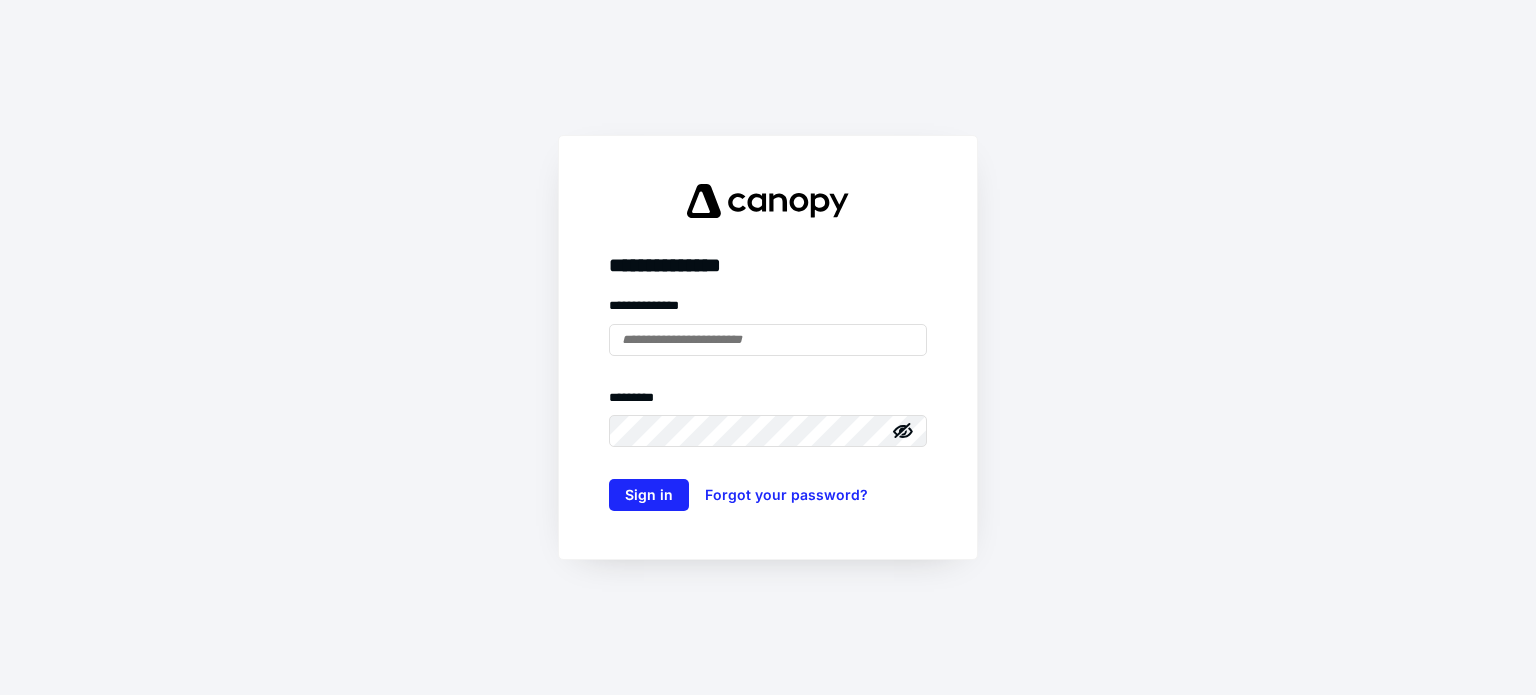 scroll, scrollTop: 0, scrollLeft: 0, axis: both 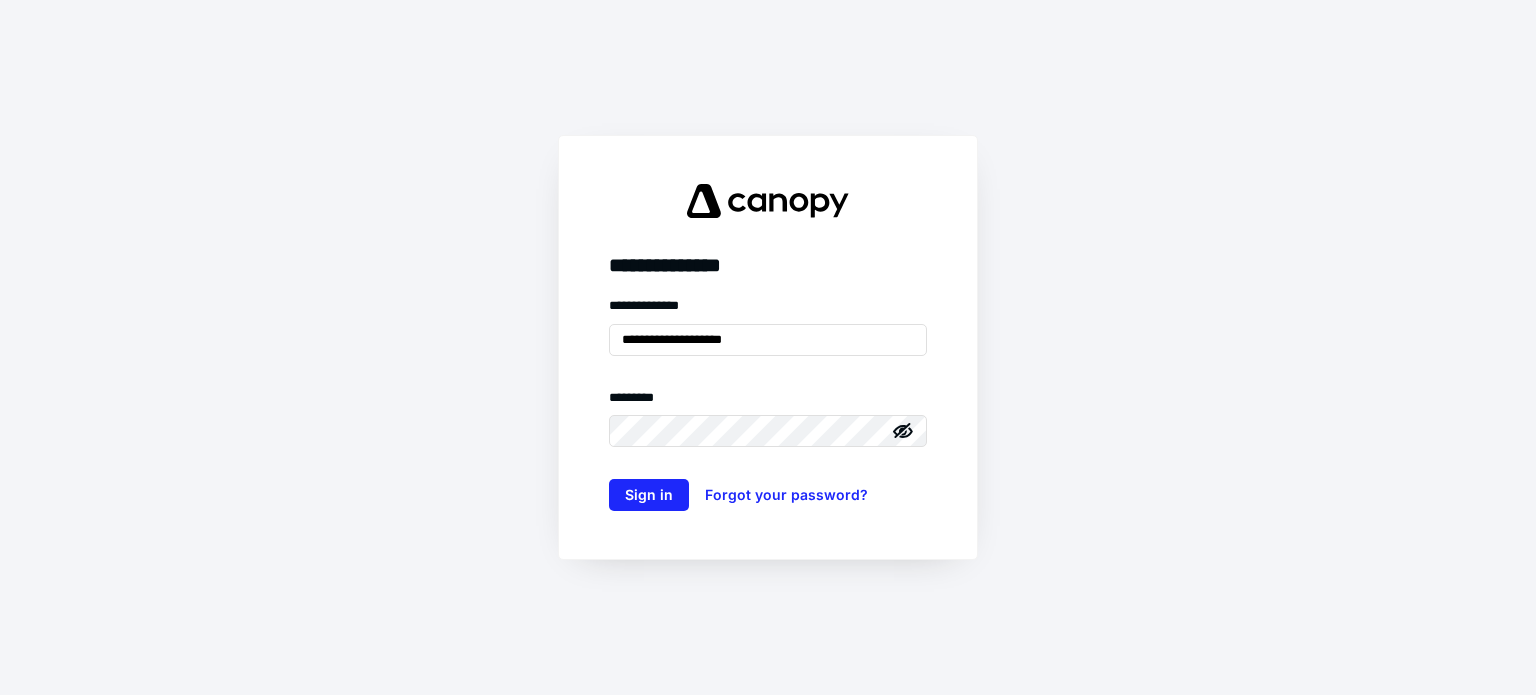 click 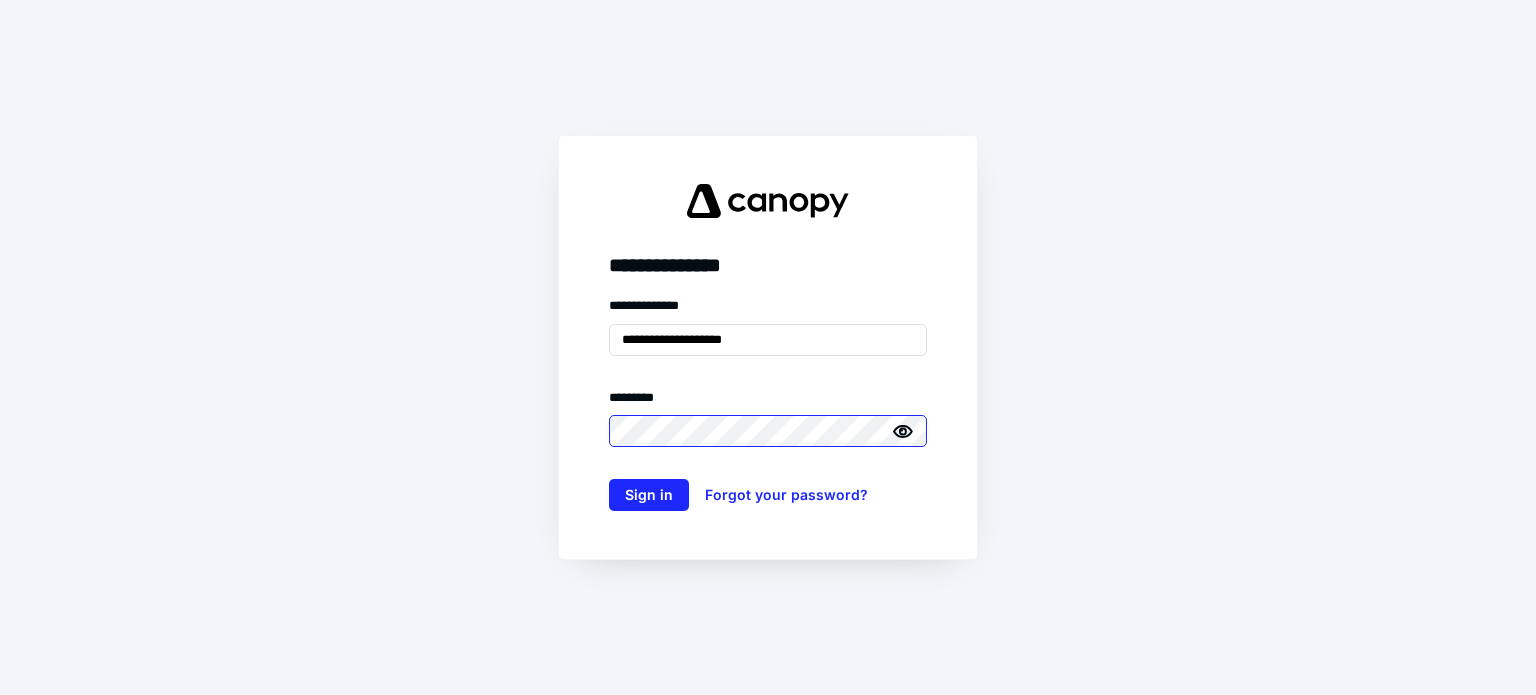 click on "**********" at bounding box center (768, 347) 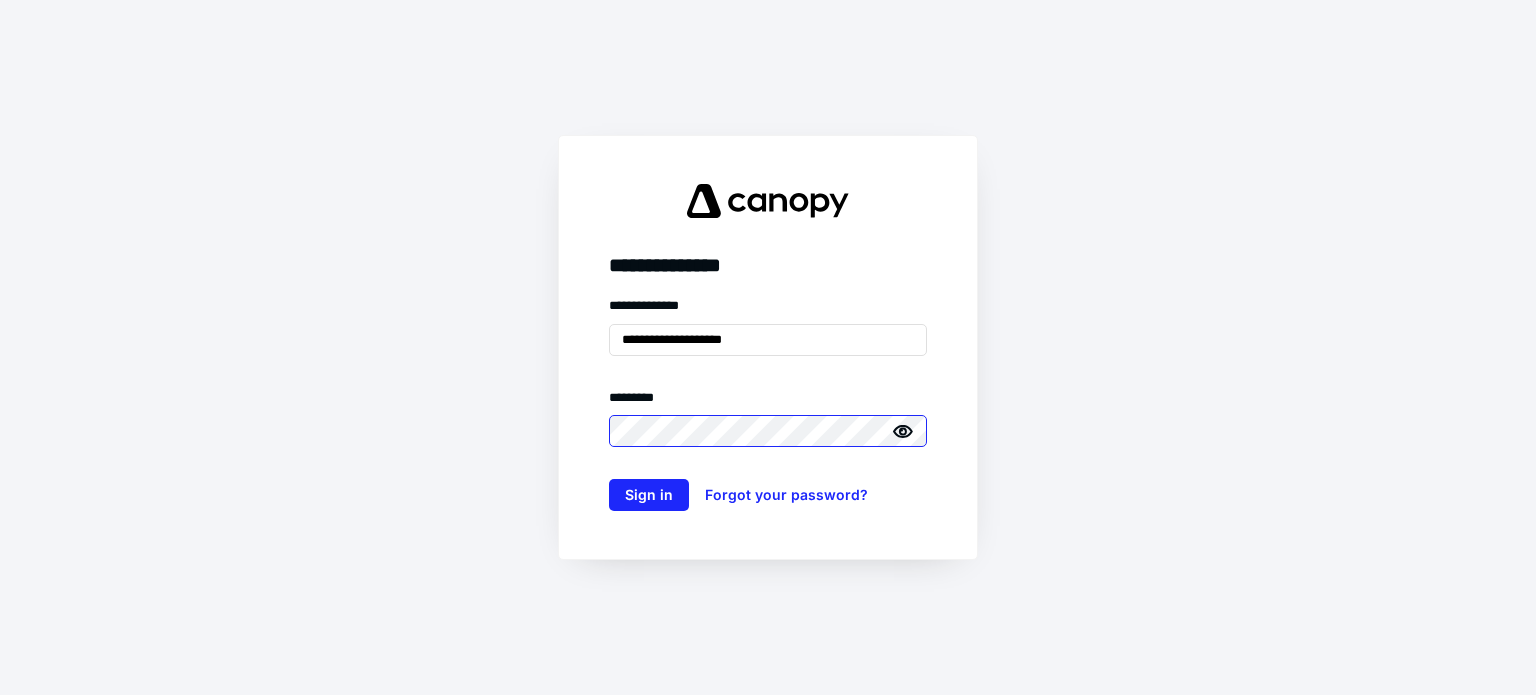 click on "Sign in" at bounding box center (649, 495) 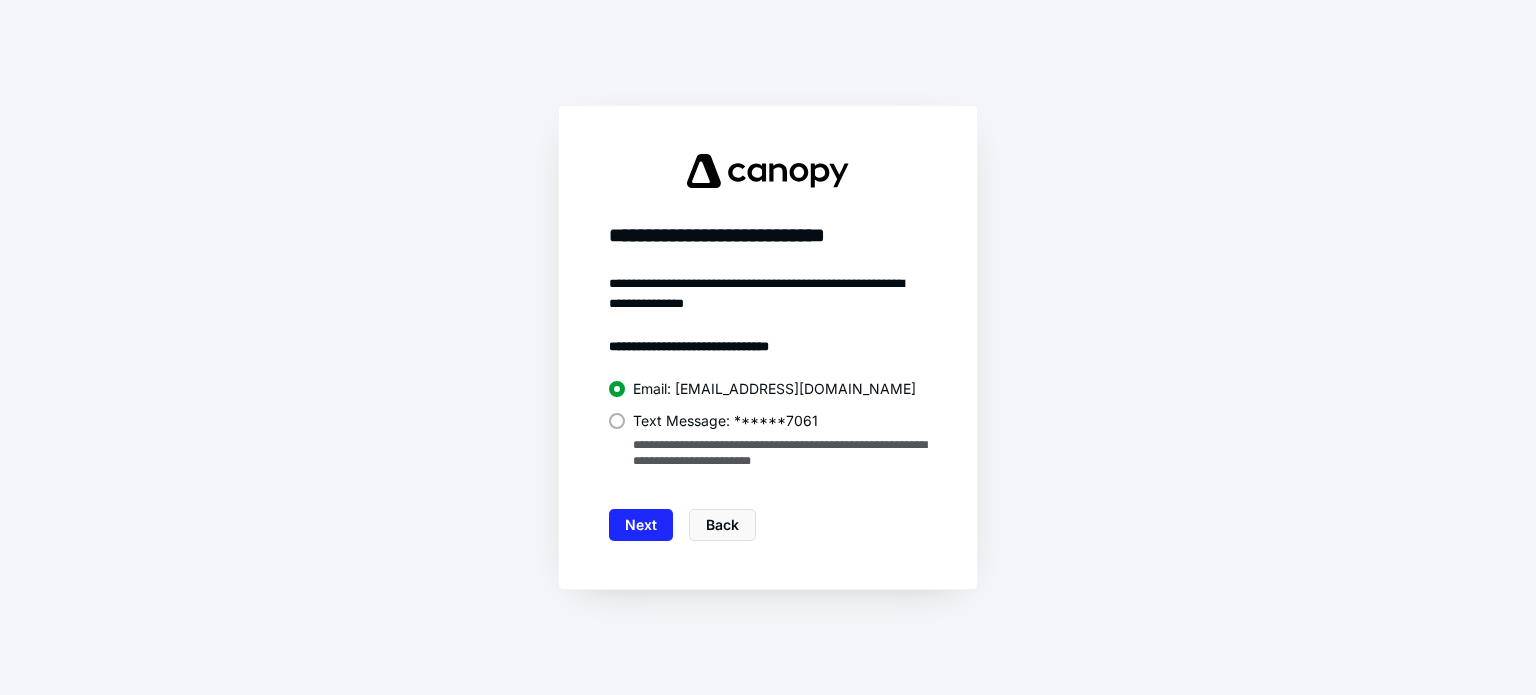 click on "**********" at bounding box center [768, 347] 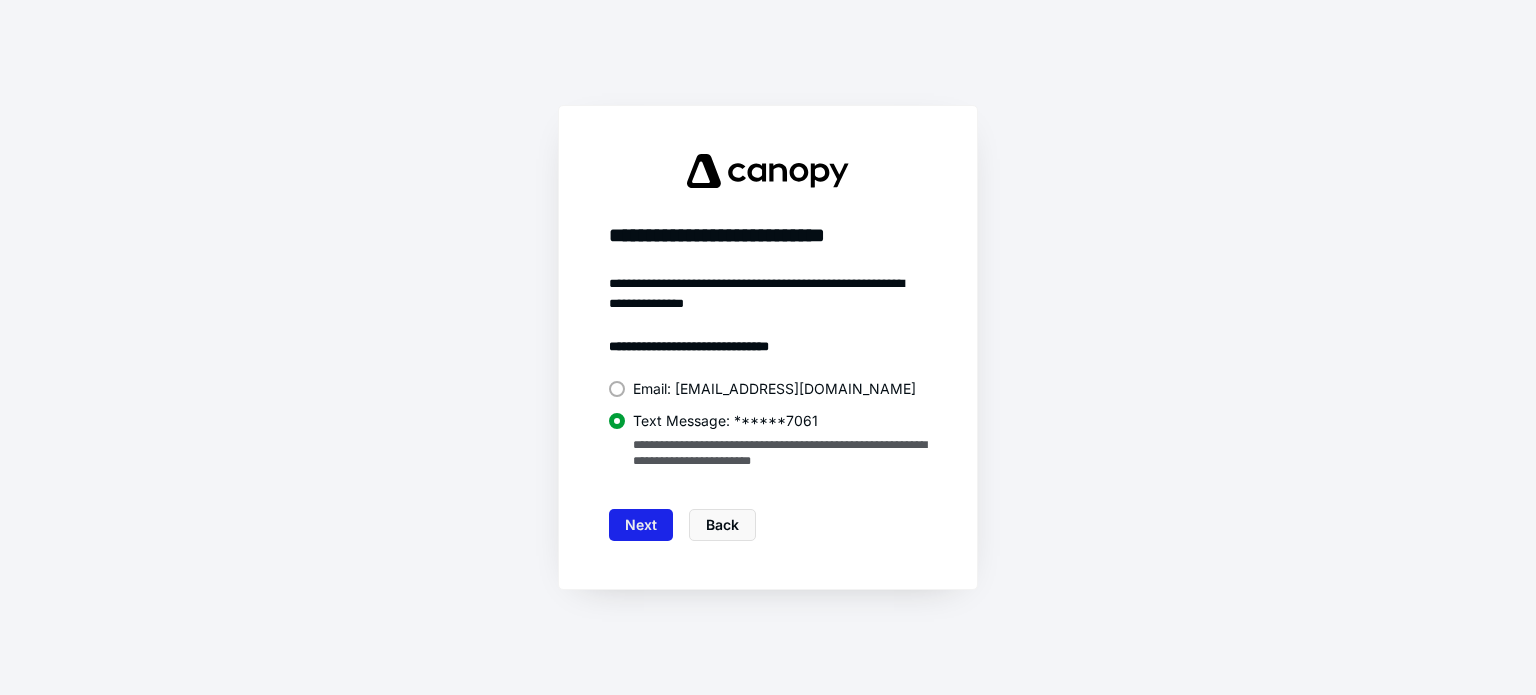 click on "Next" at bounding box center (641, 525) 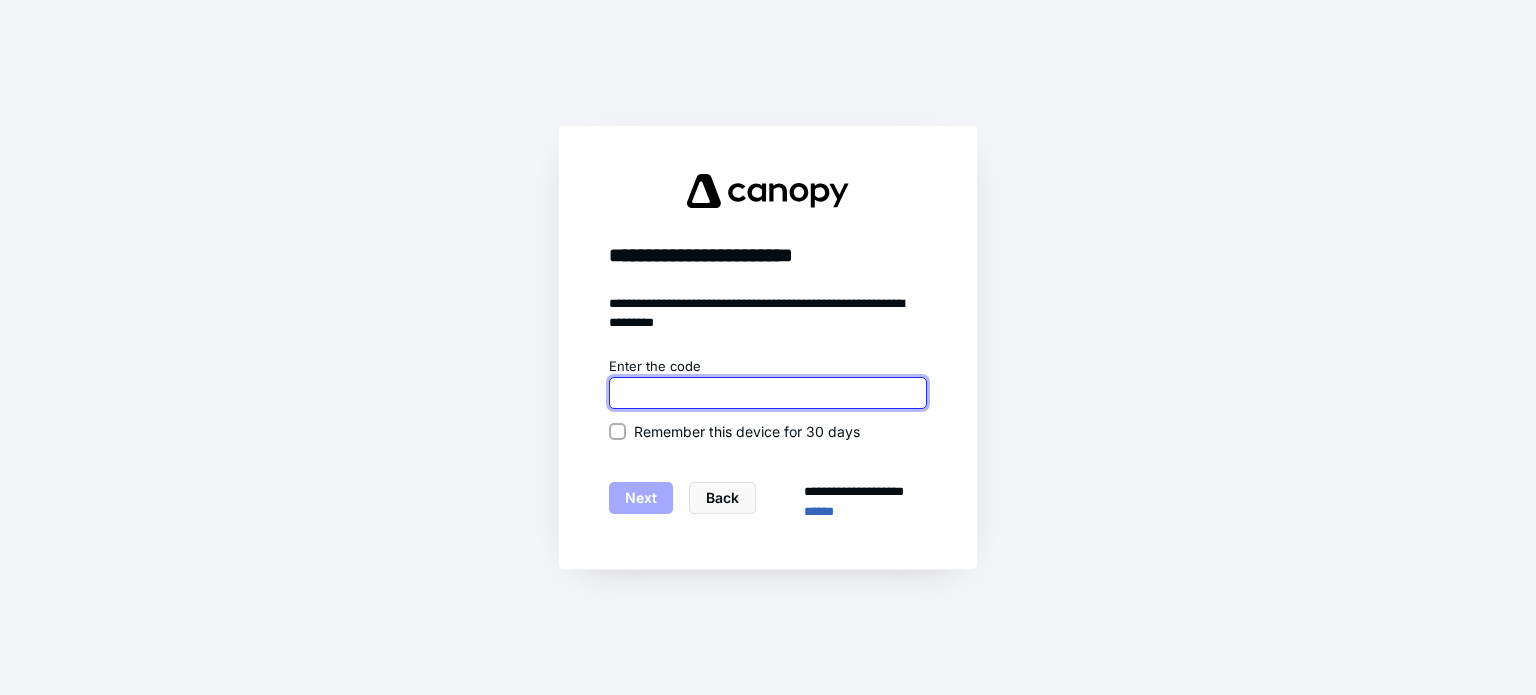 click at bounding box center [768, 393] 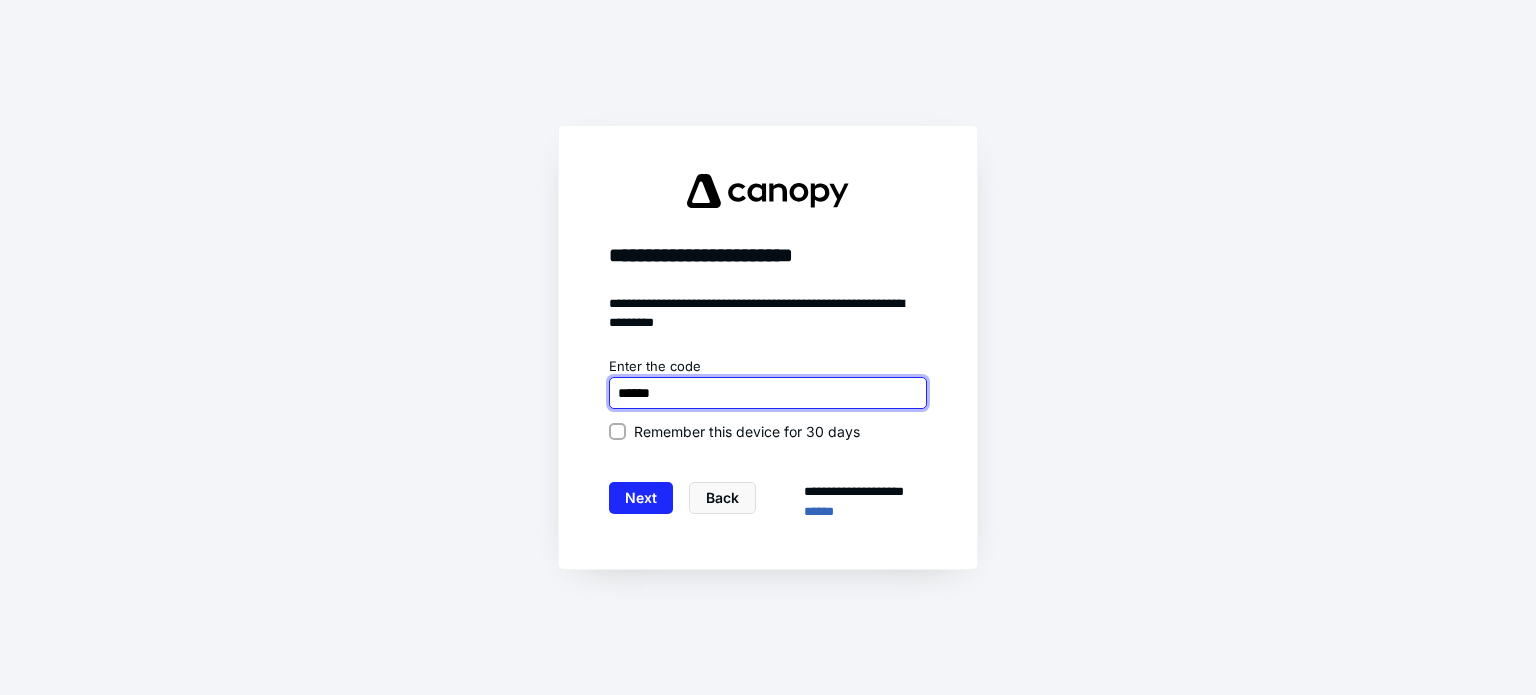 type on "******" 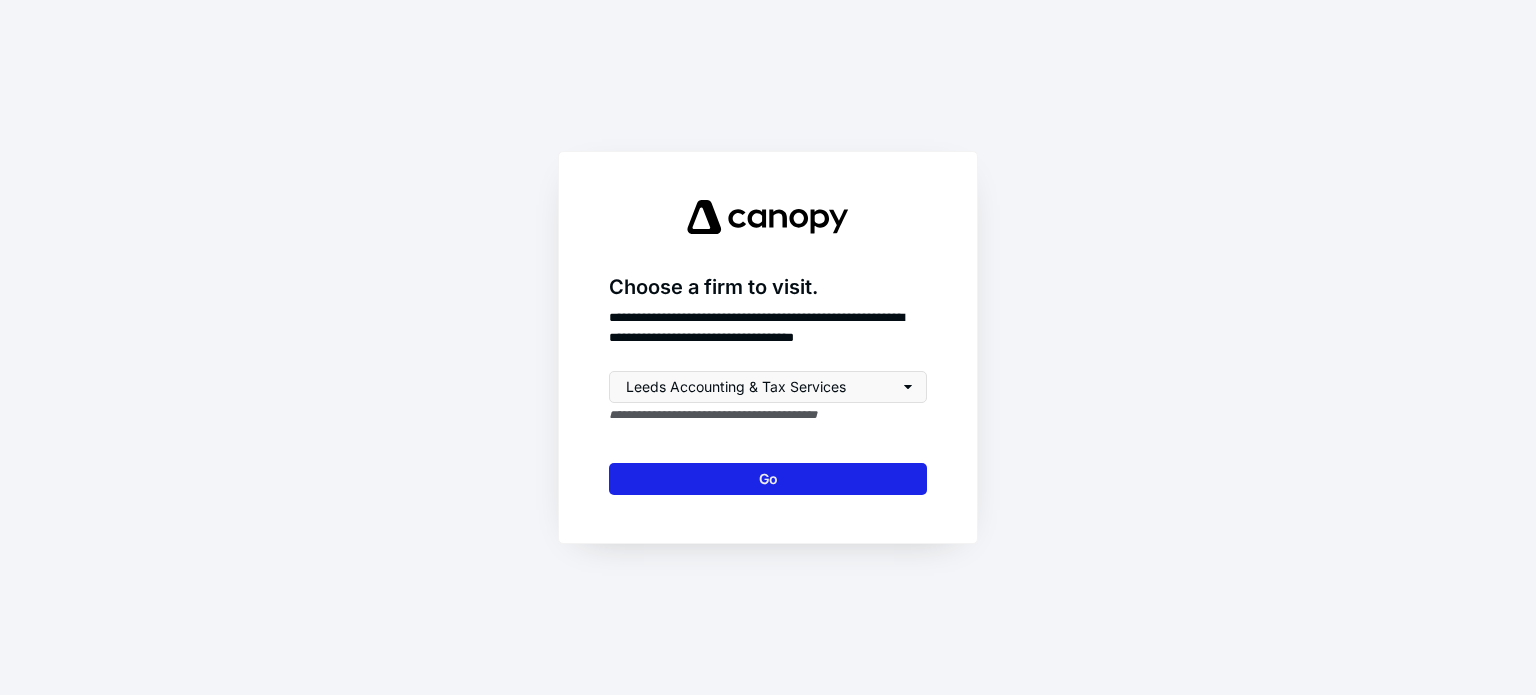click on "Go" at bounding box center [768, 479] 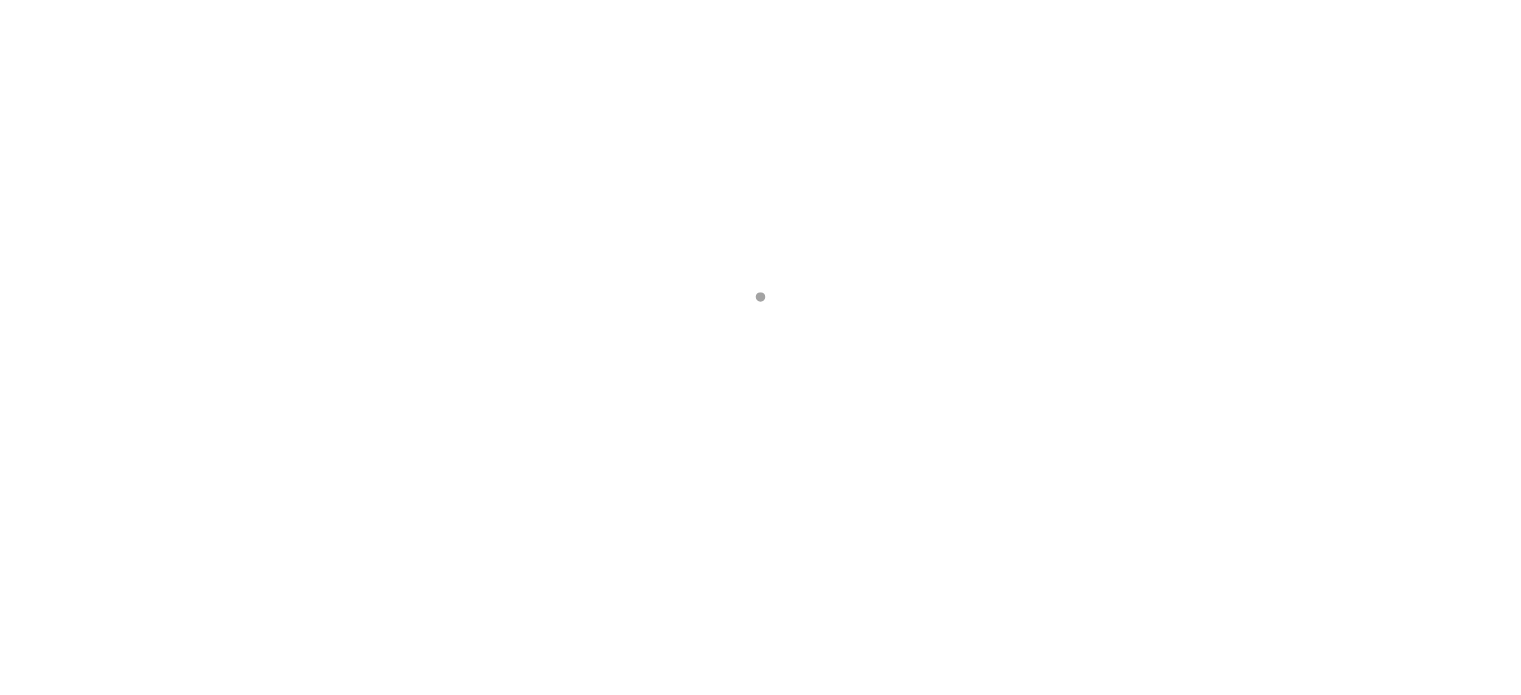 scroll, scrollTop: 0, scrollLeft: 0, axis: both 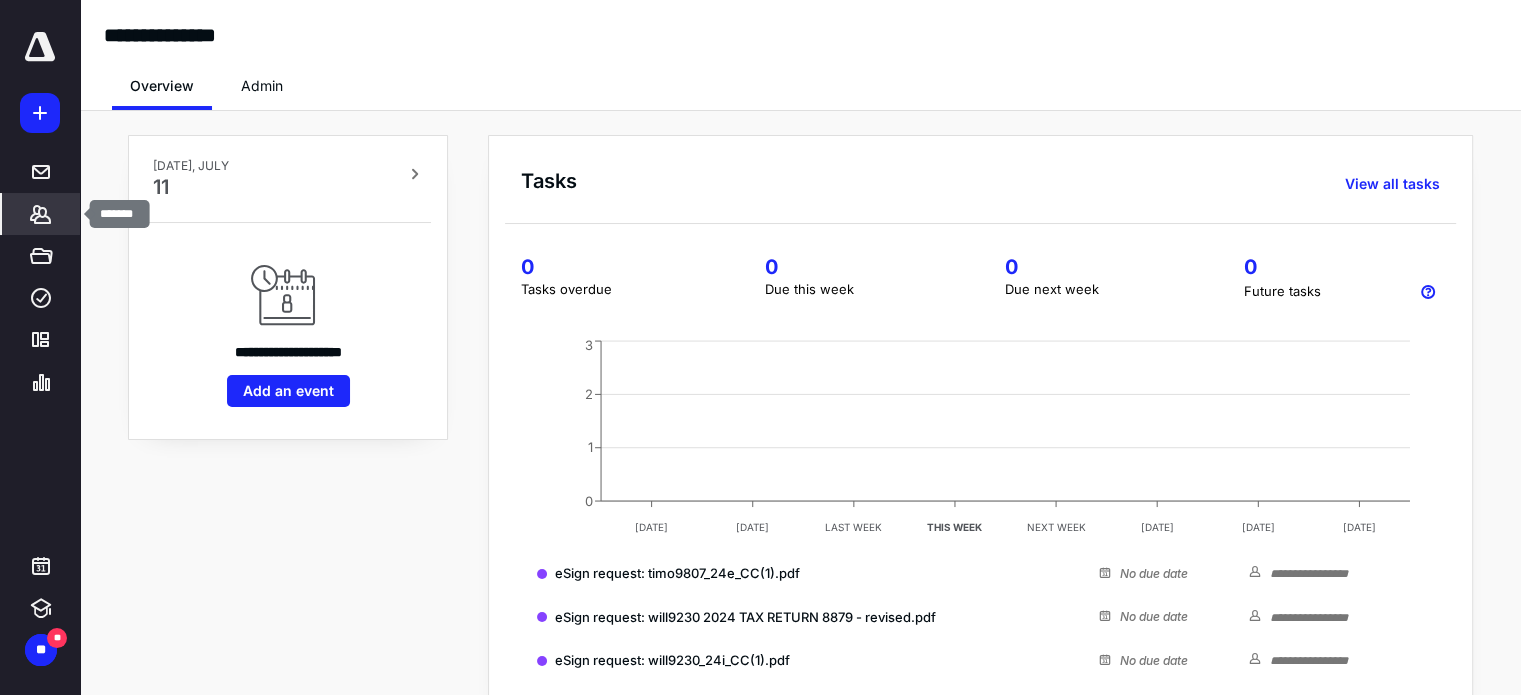 click 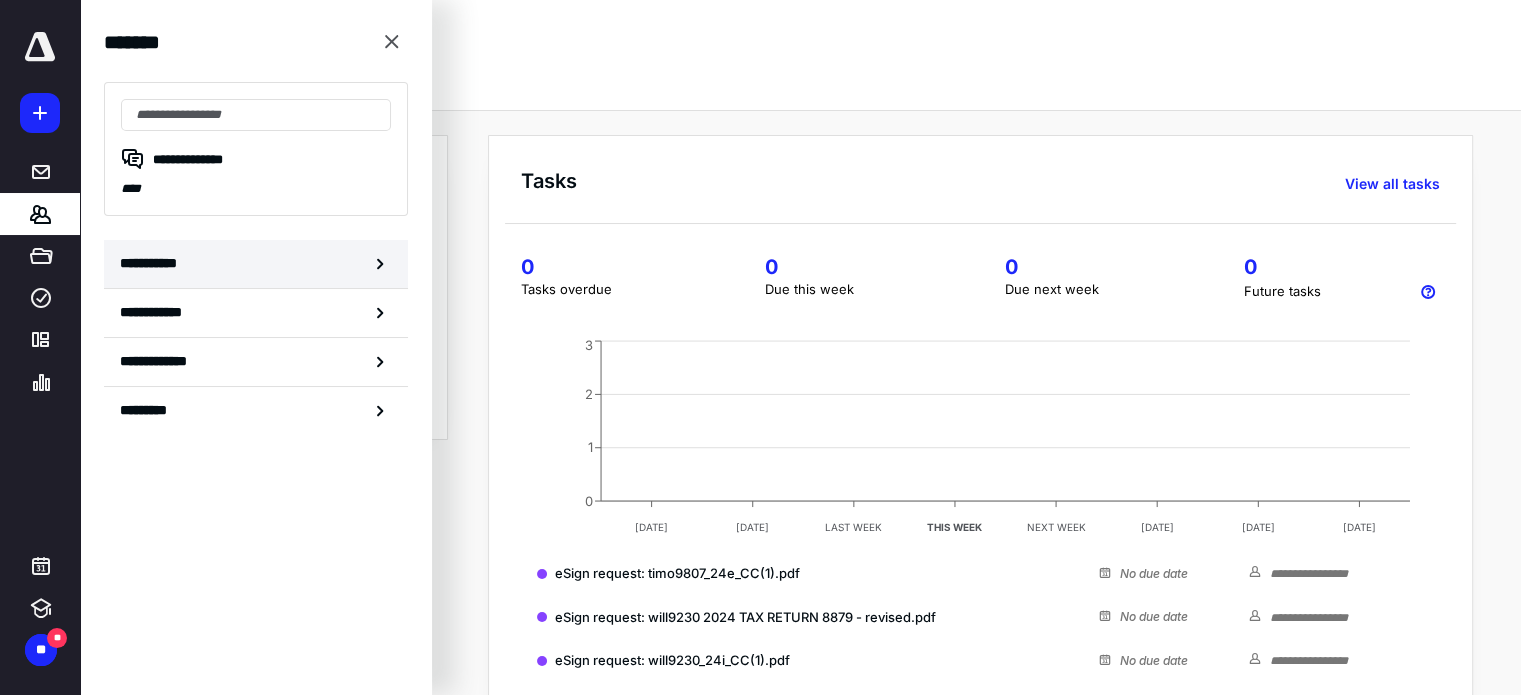 click on "**********" at bounding box center (153, 263) 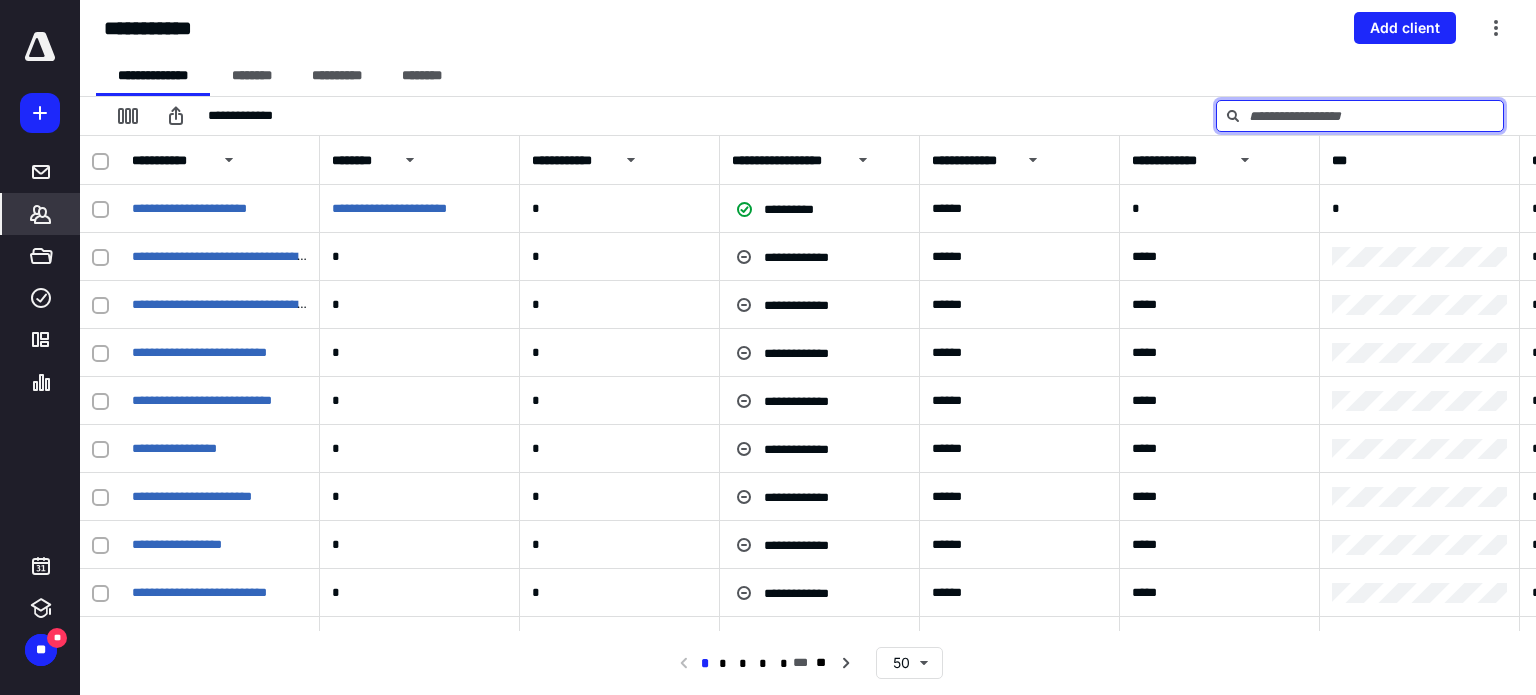 click at bounding box center [1360, 116] 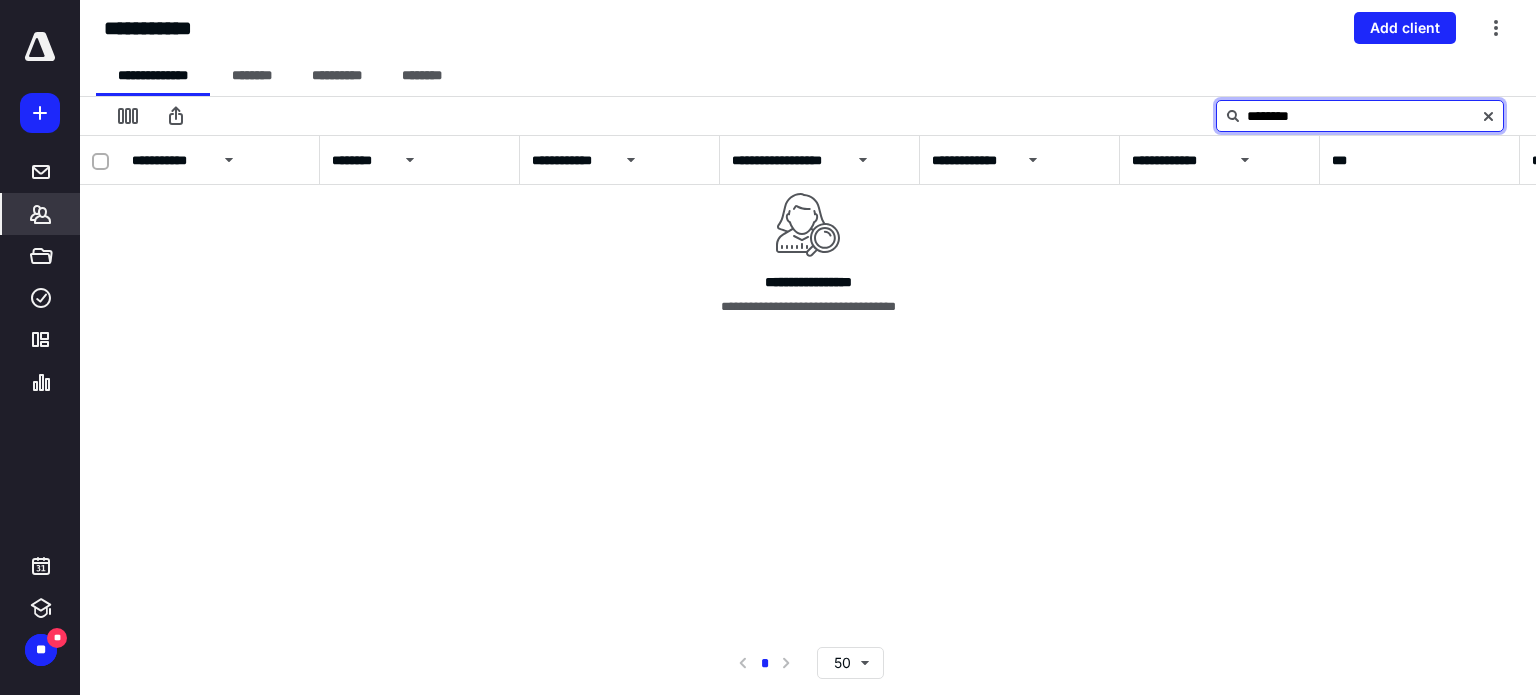 type on "********" 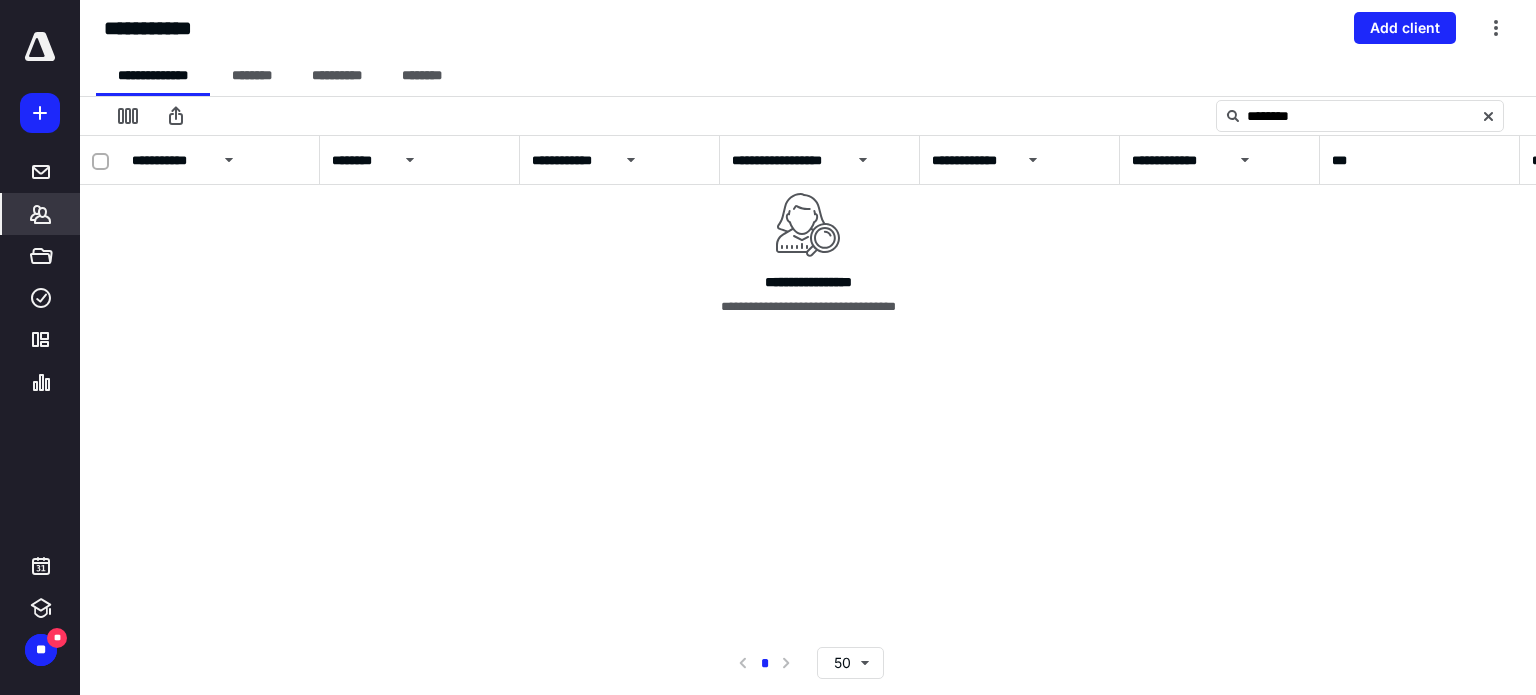 click on "**********" at bounding box center [808, 250] 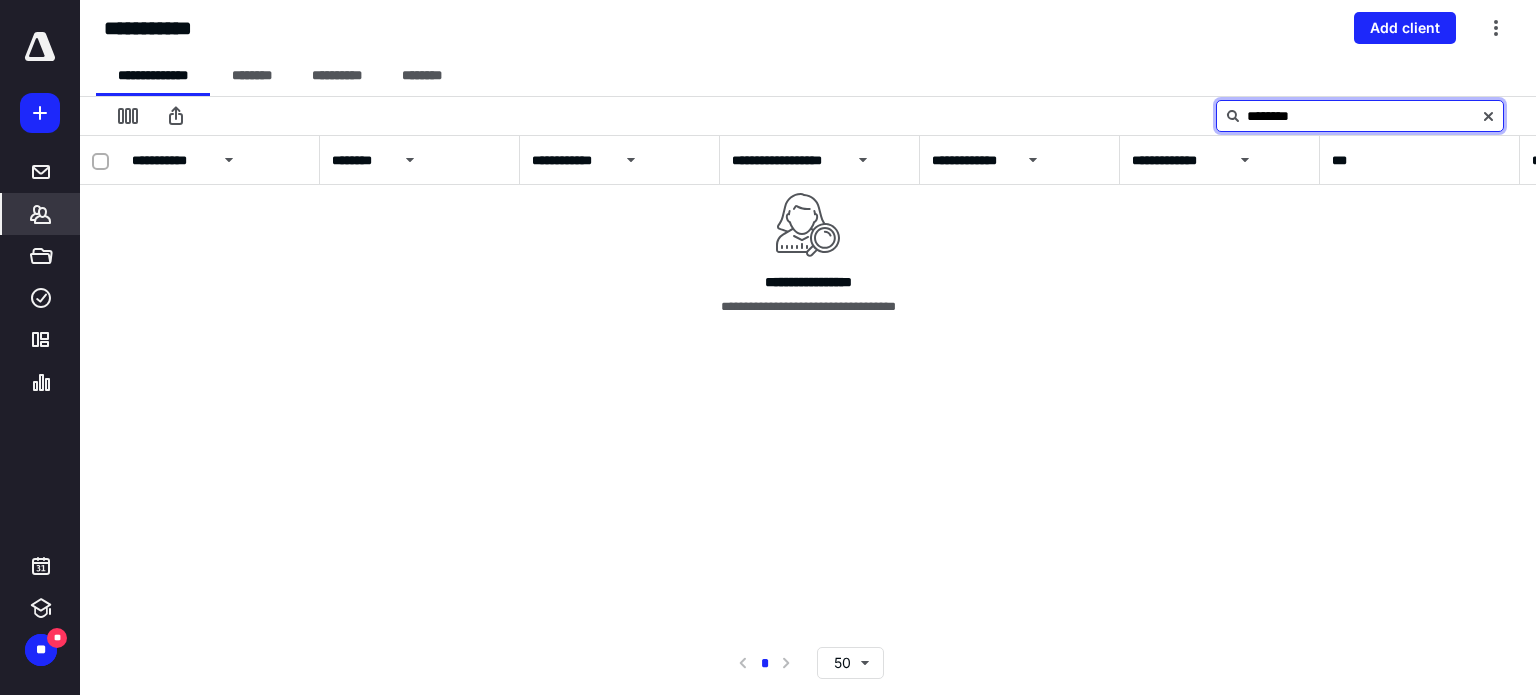 click on "********" at bounding box center [1360, 116] 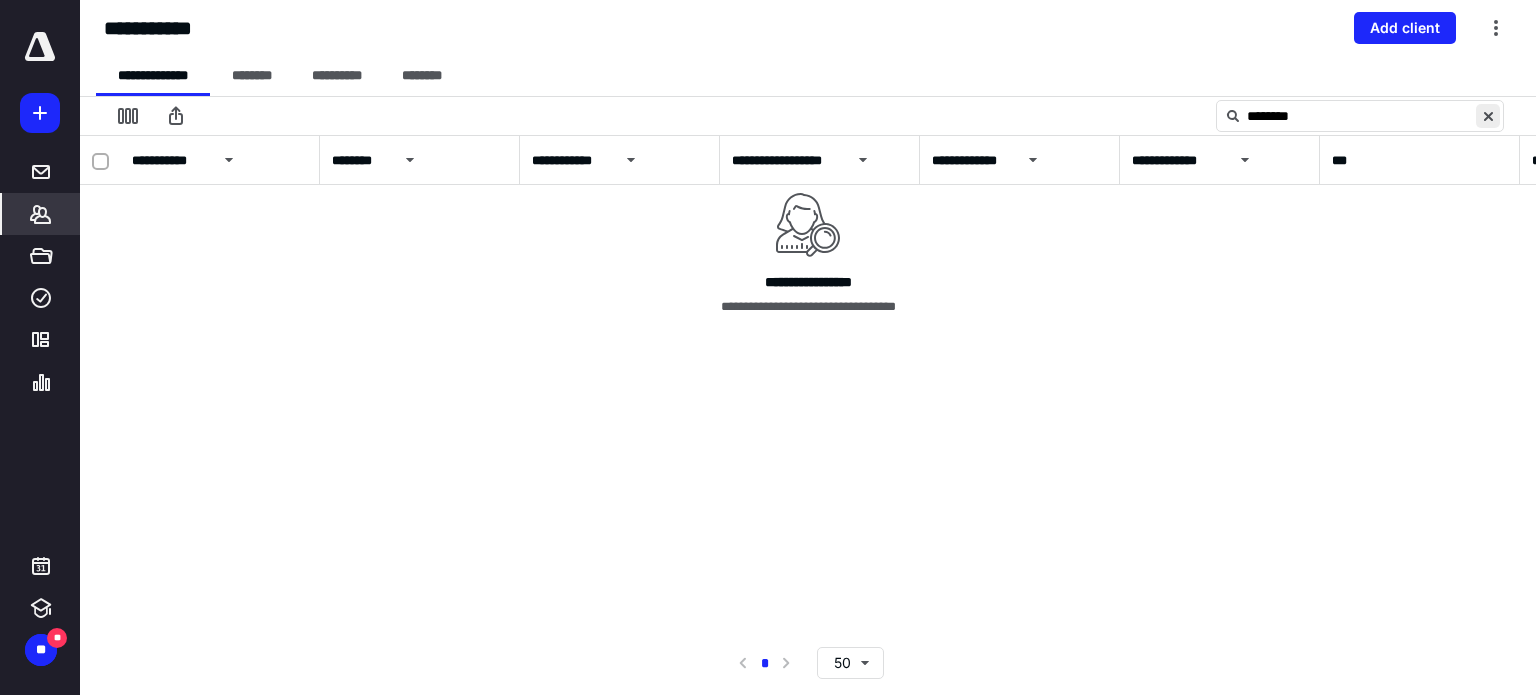 click at bounding box center (1488, 116) 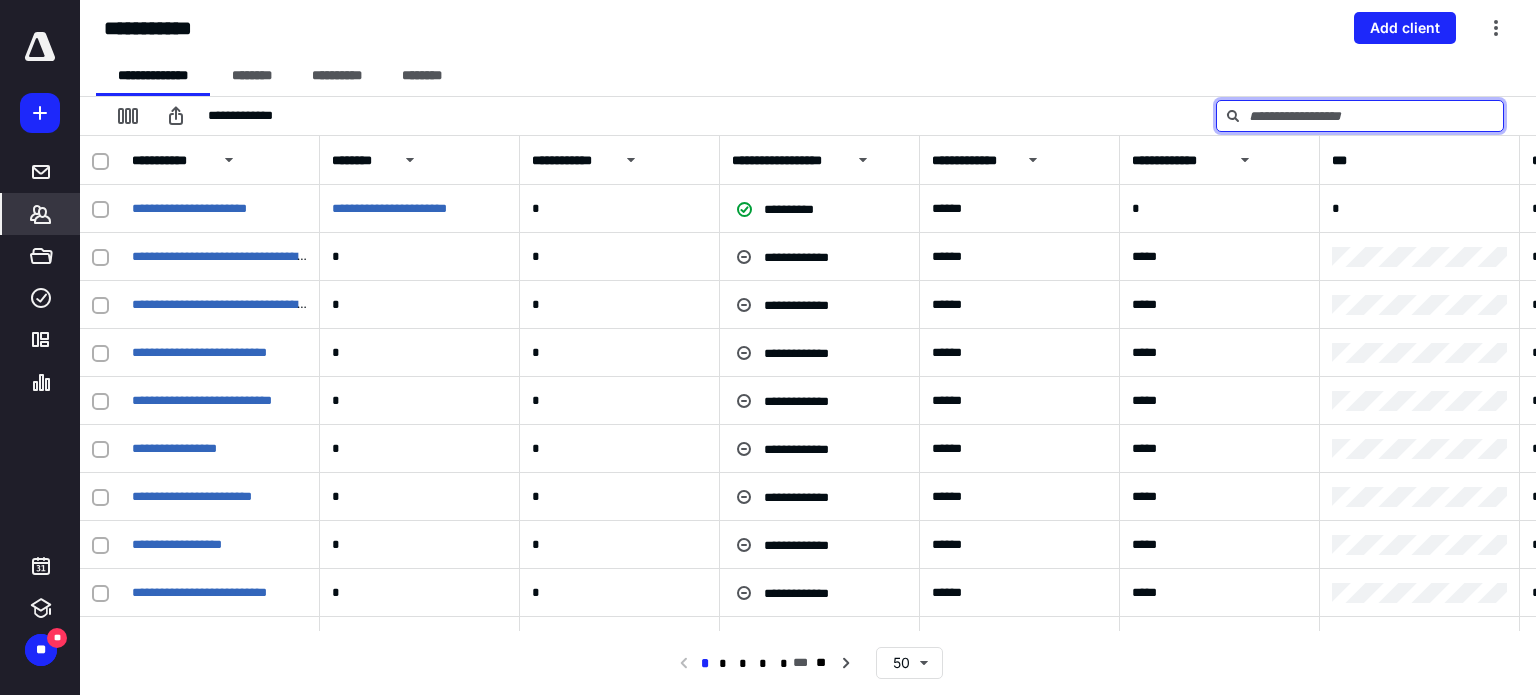 click at bounding box center (1360, 116) 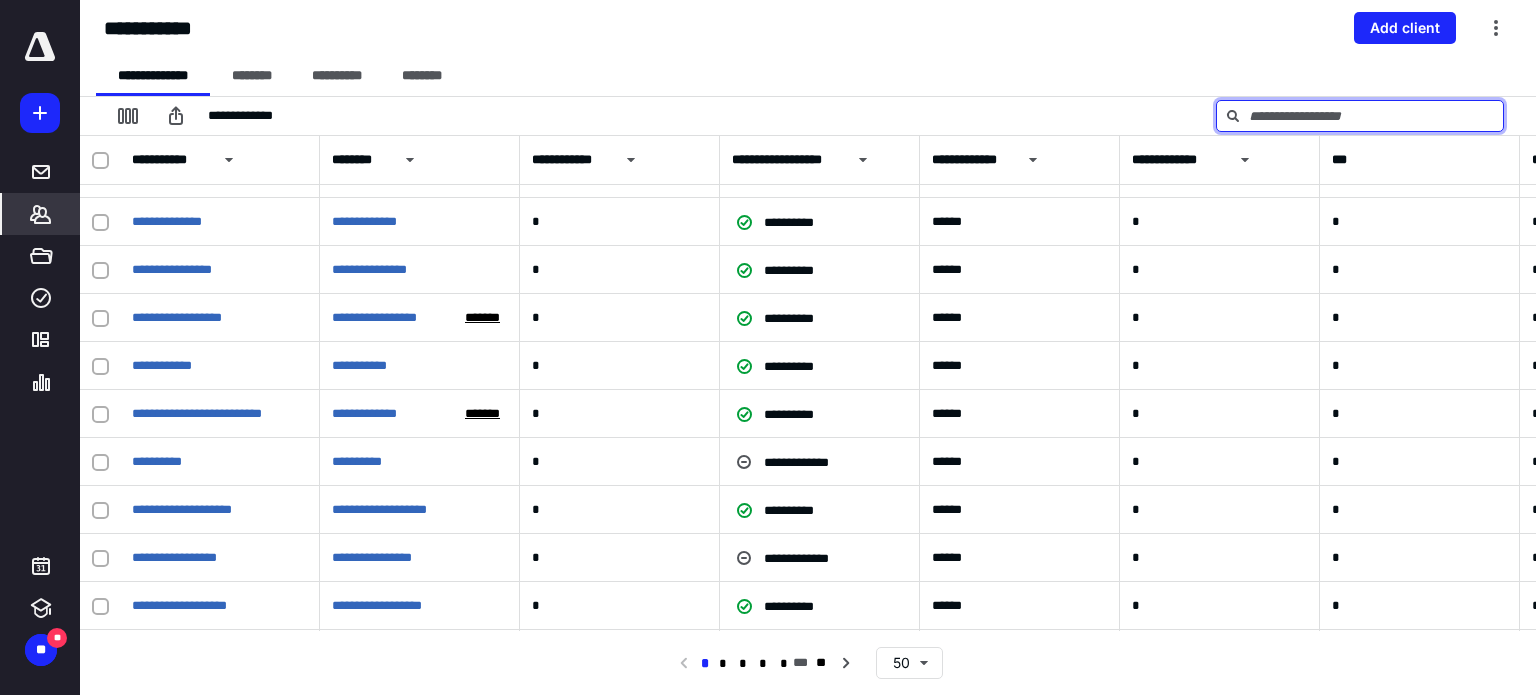 scroll, scrollTop: 600, scrollLeft: 0, axis: vertical 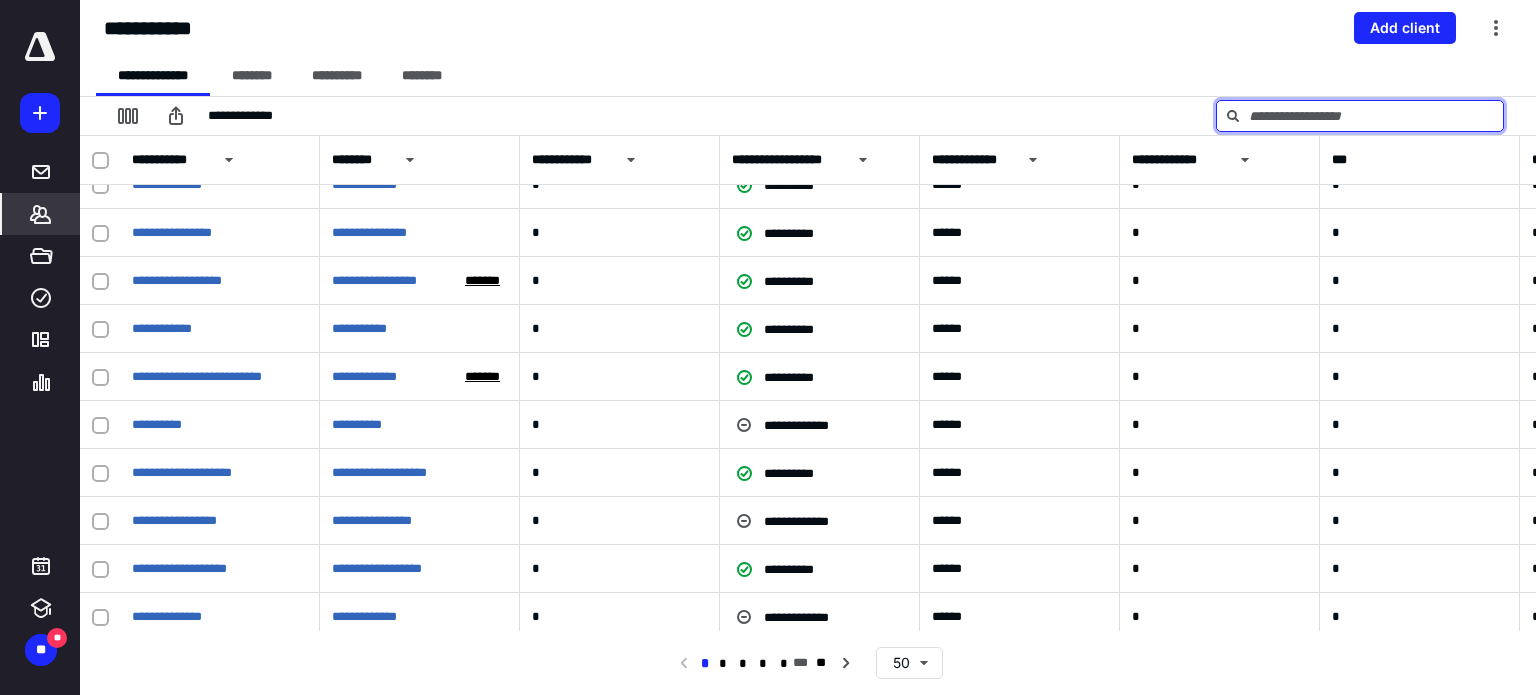 click at bounding box center [1360, 116] 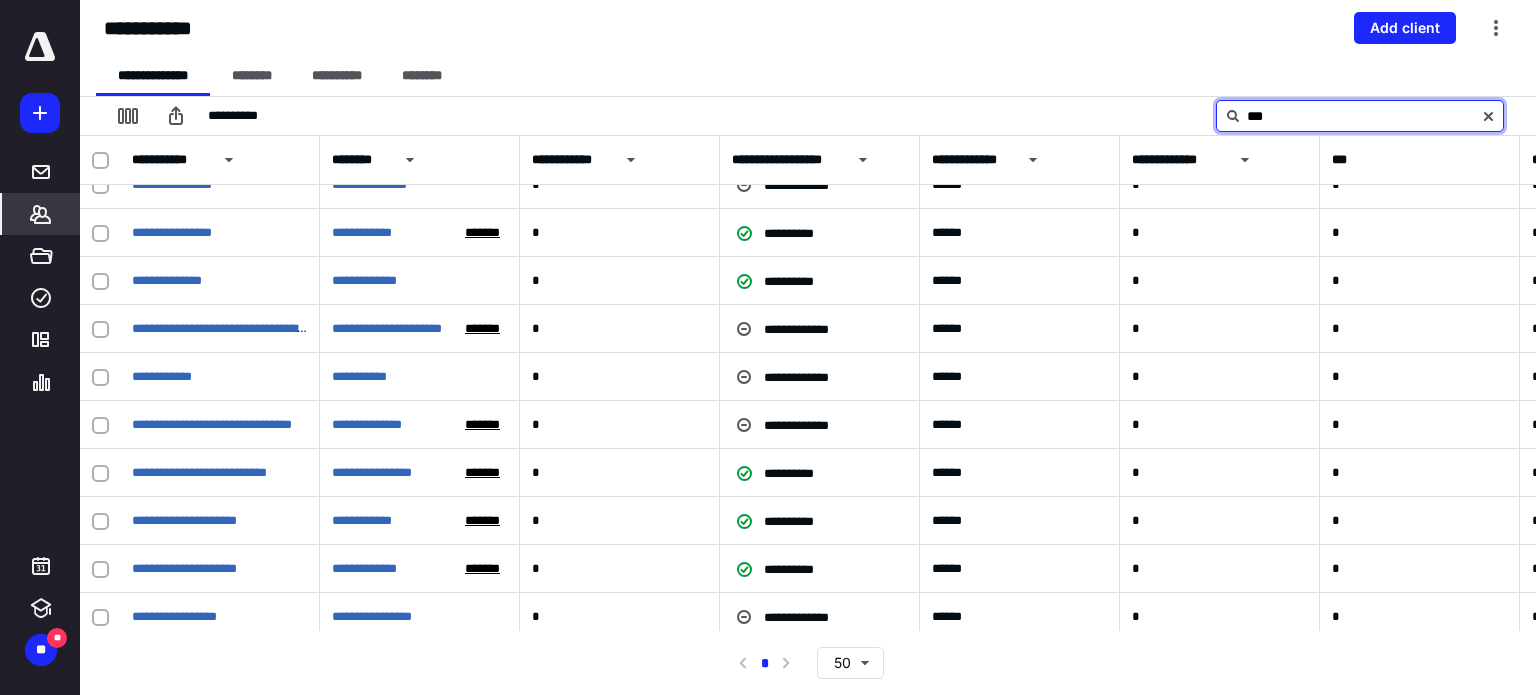 type on "***" 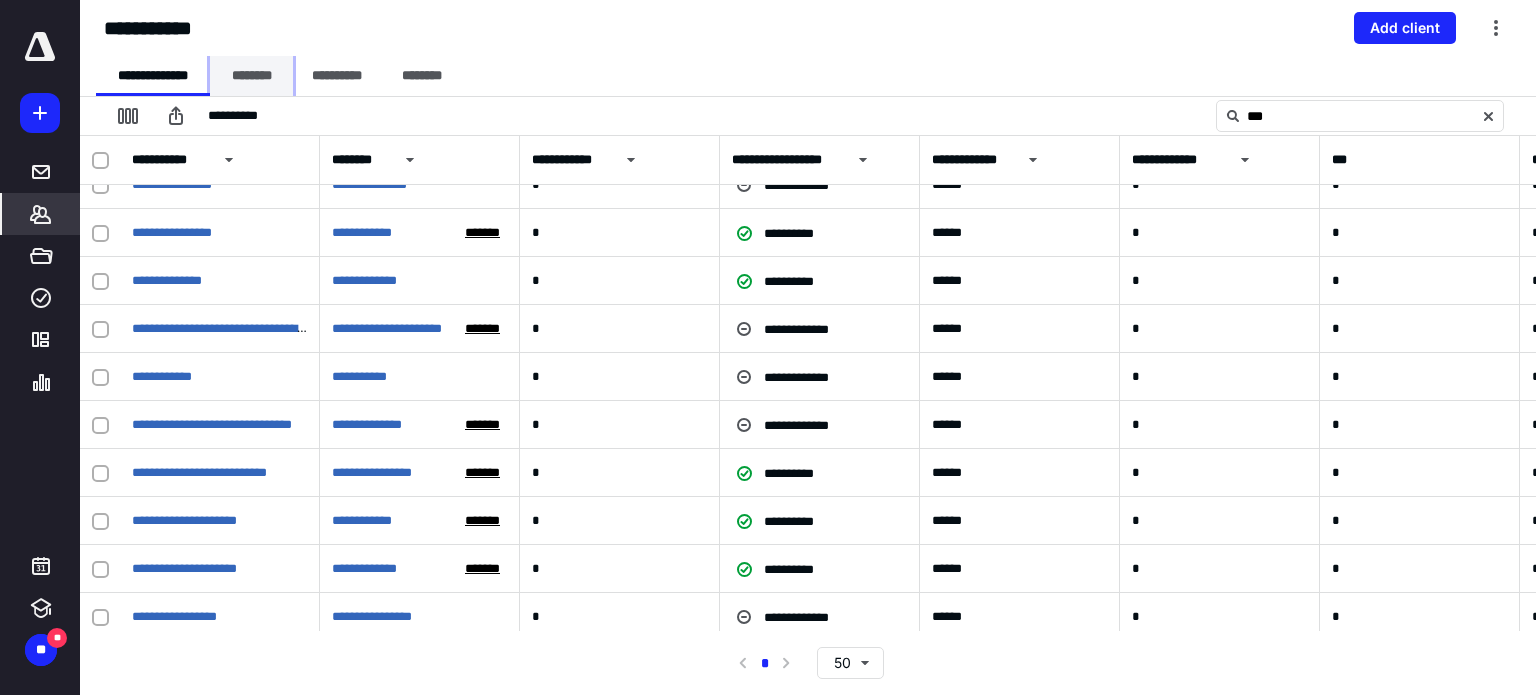 click on "********" at bounding box center [251, 76] 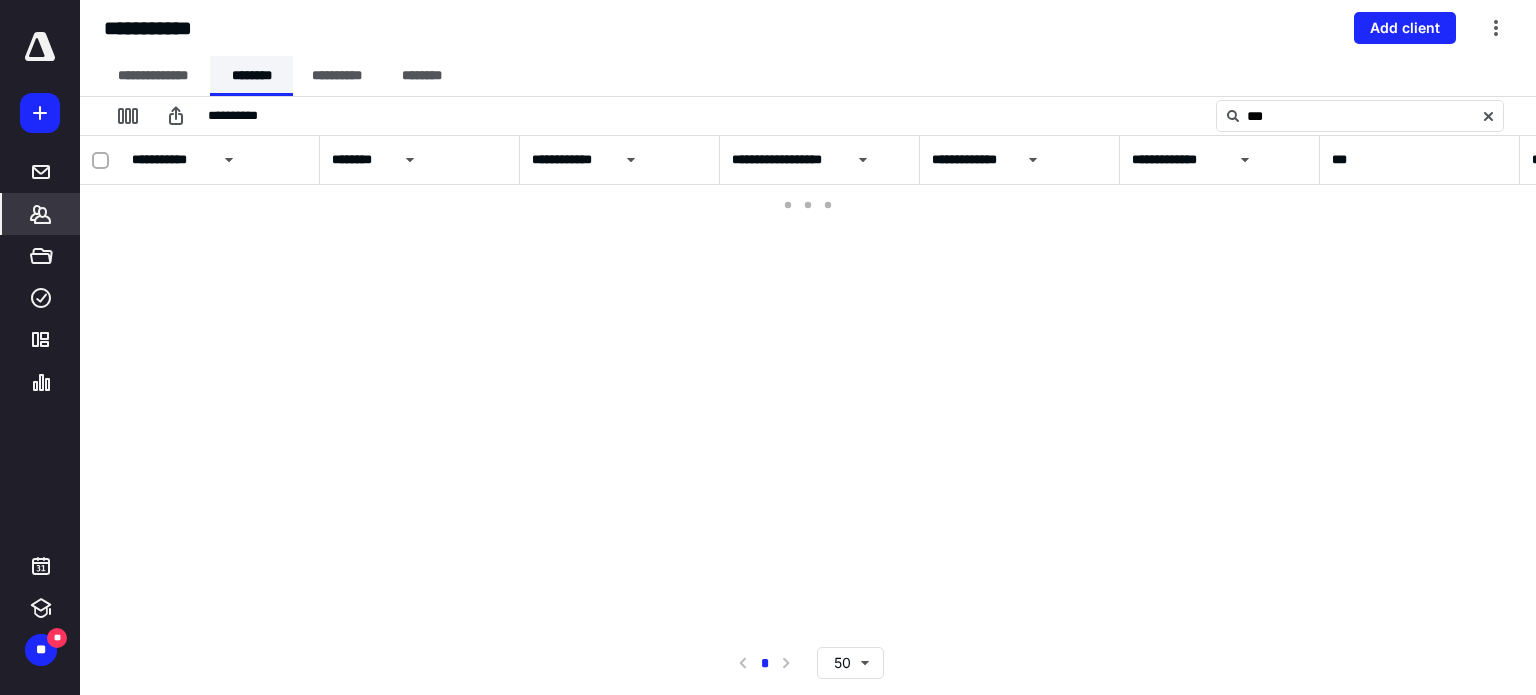 scroll, scrollTop: 0, scrollLeft: 0, axis: both 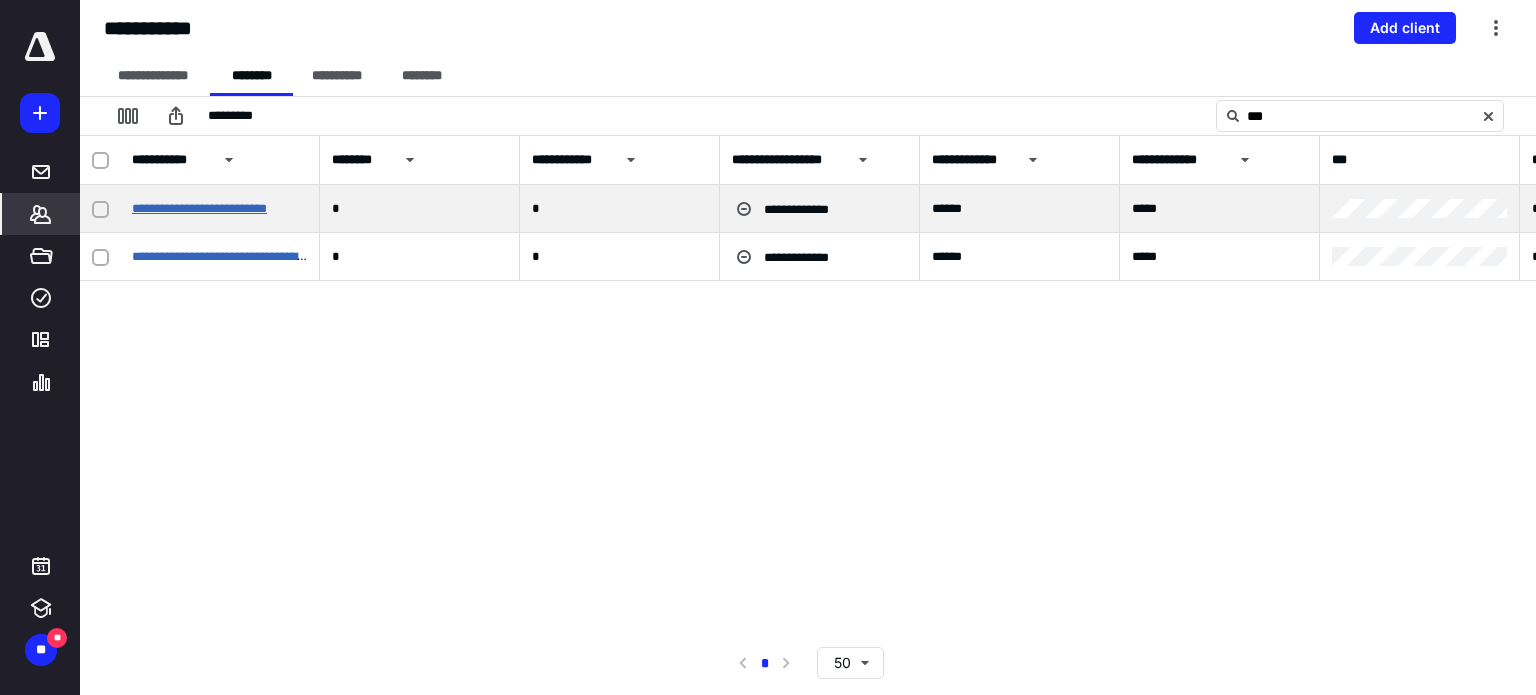 click on "**********" at bounding box center (199, 208) 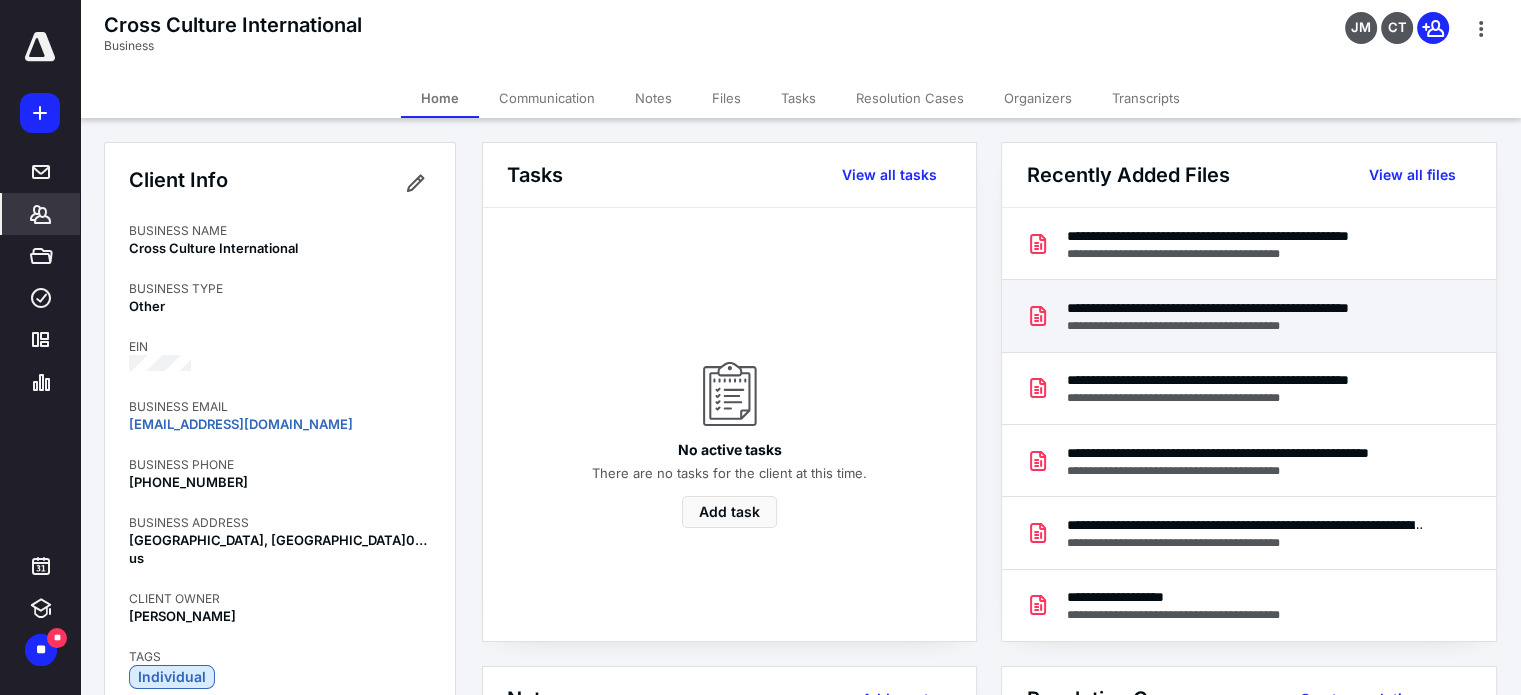 click on "**********" at bounding box center (1244, 308) 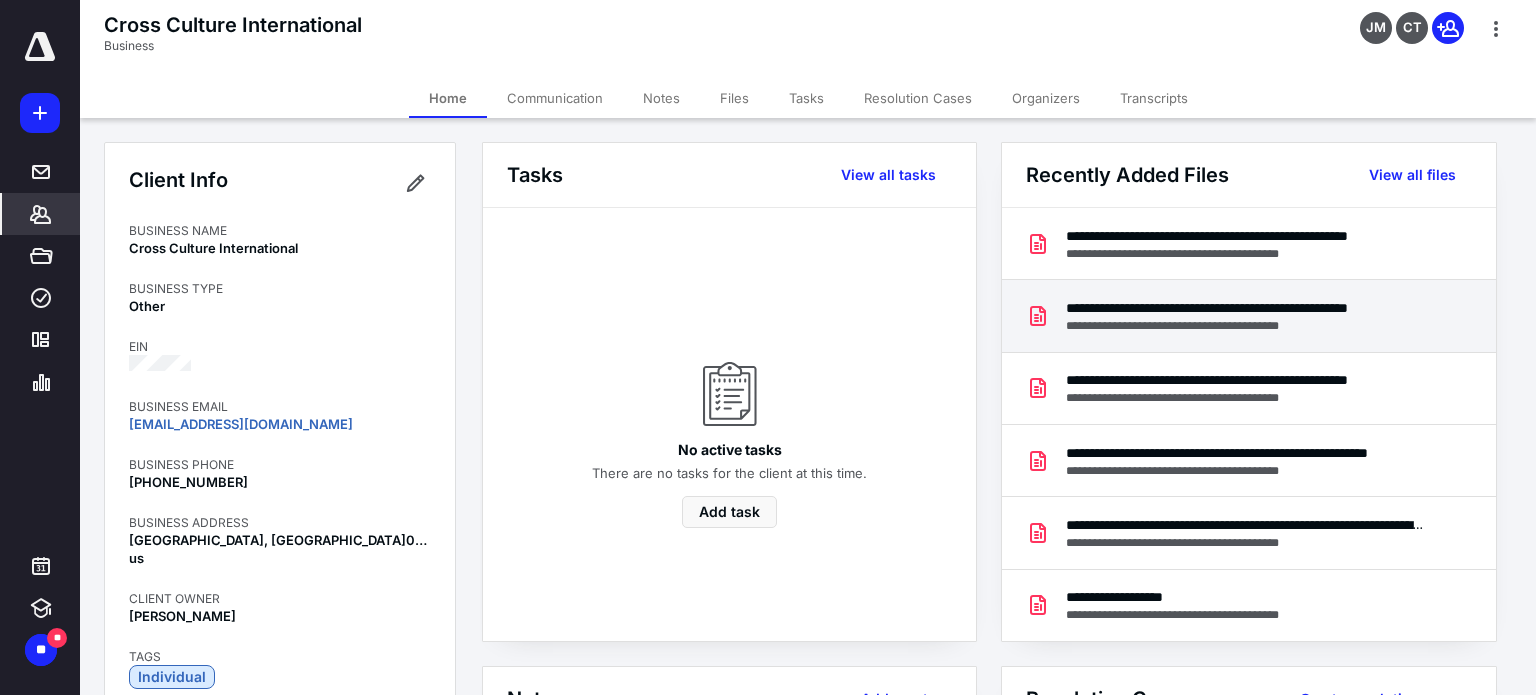 click at bounding box center (768, 363) 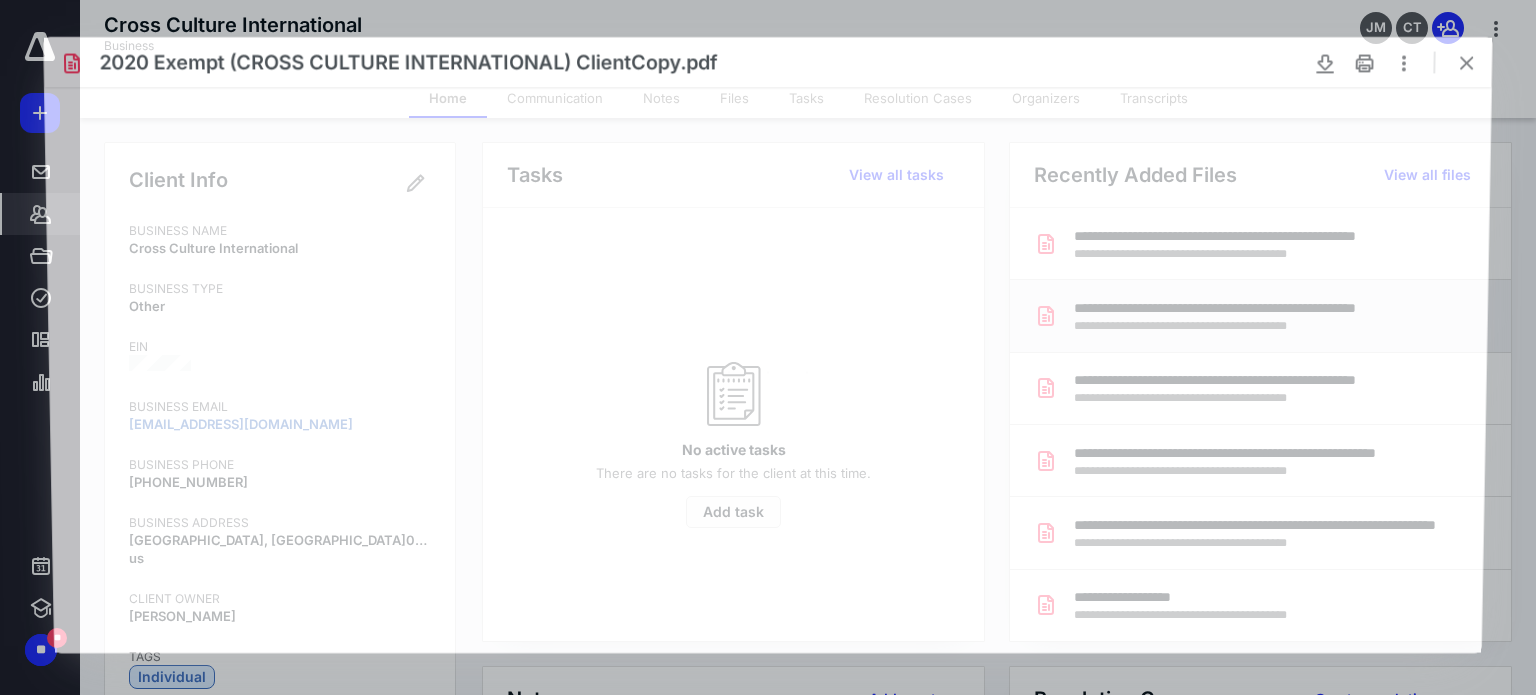 scroll, scrollTop: 0, scrollLeft: 0, axis: both 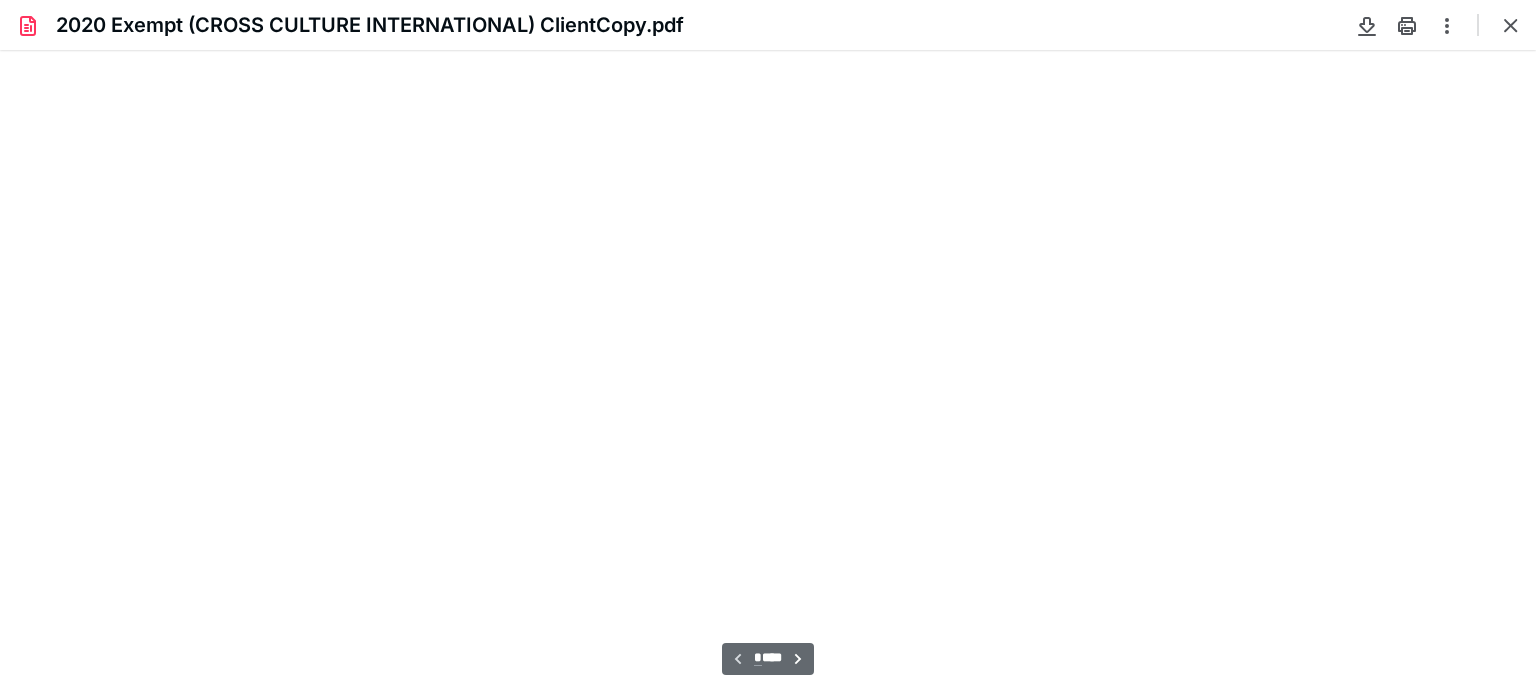 type on "77" 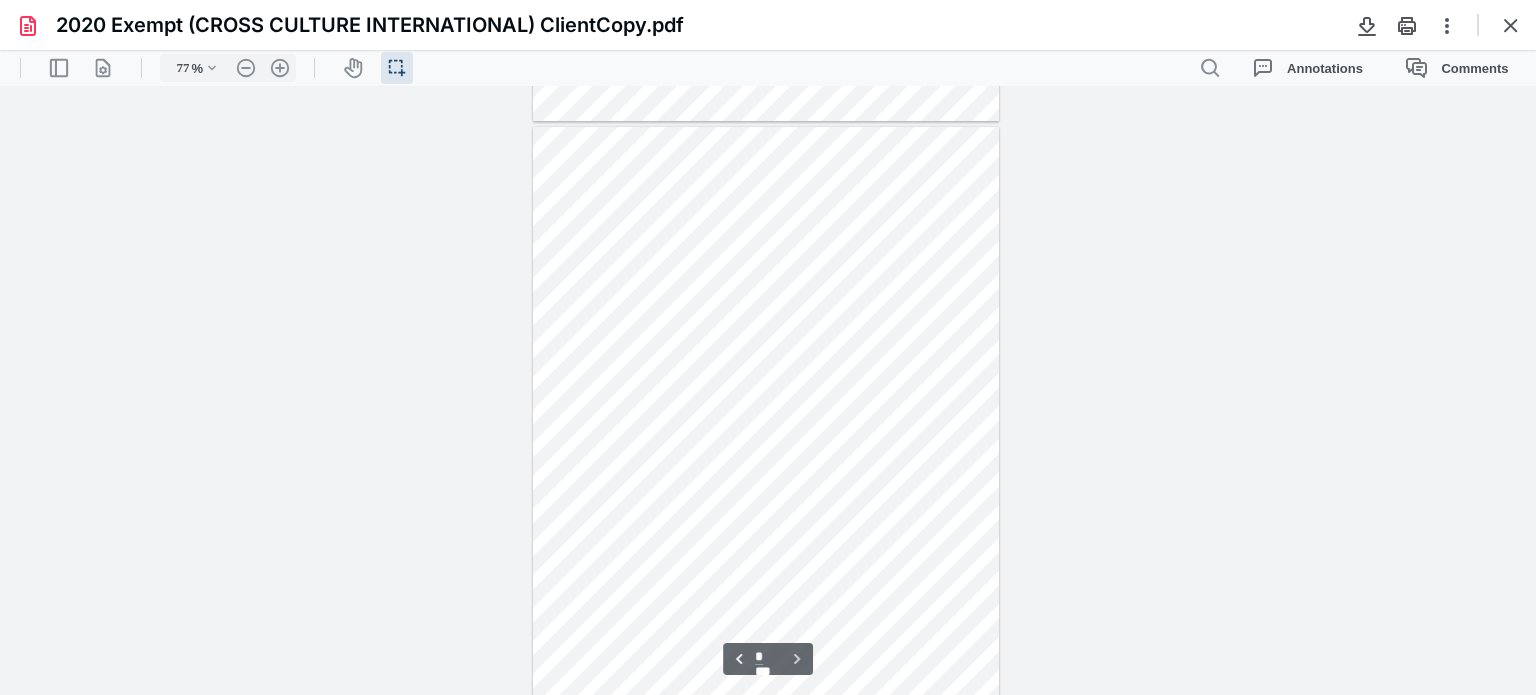 scroll, scrollTop: 3653, scrollLeft: 0, axis: vertical 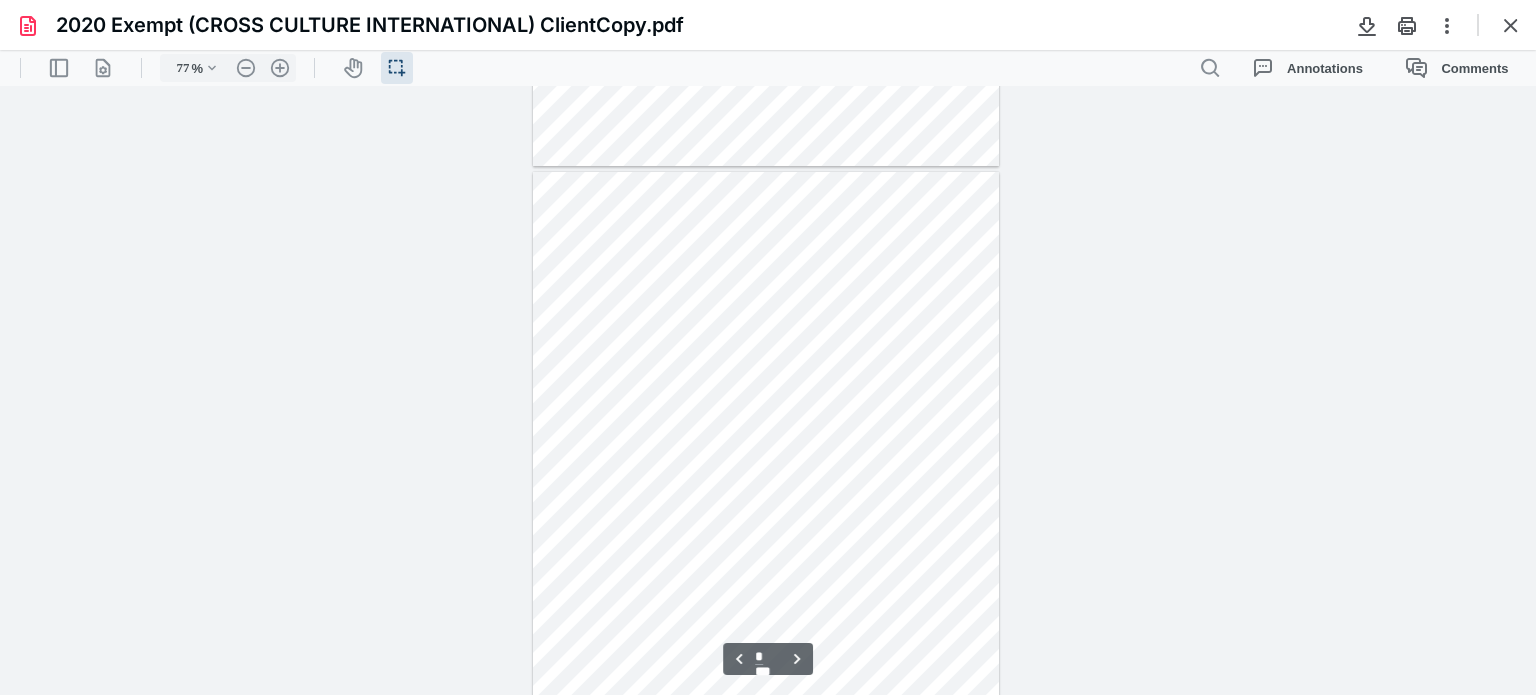 type on "*" 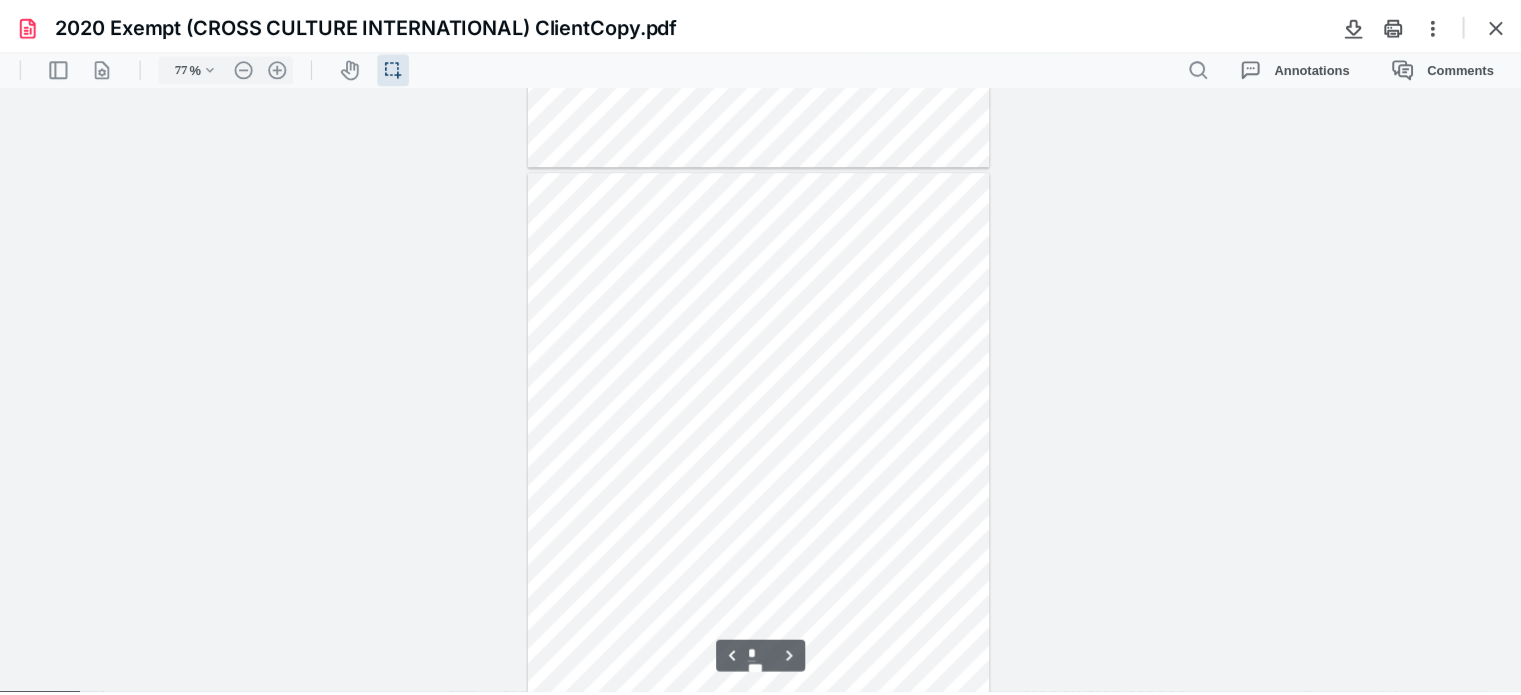 scroll, scrollTop: 1753, scrollLeft: 0, axis: vertical 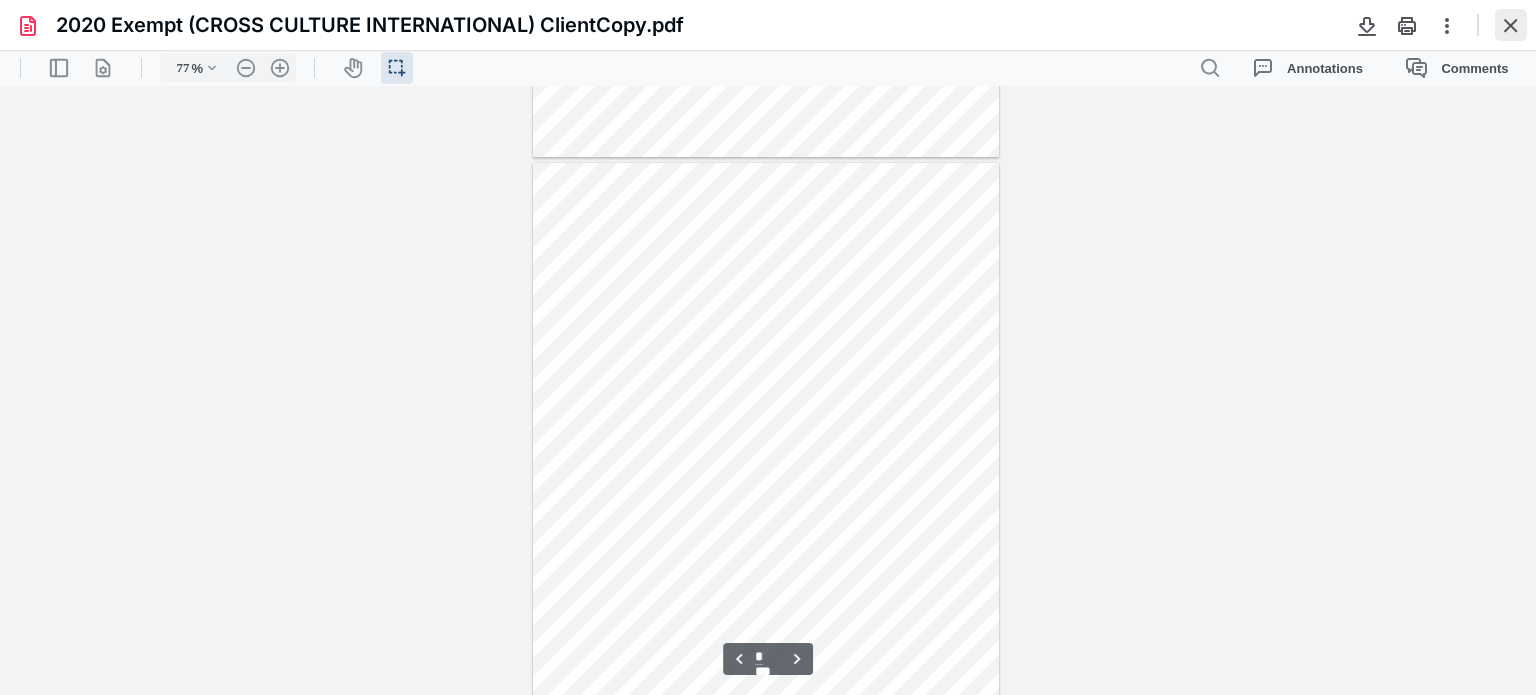click at bounding box center [1511, 25] 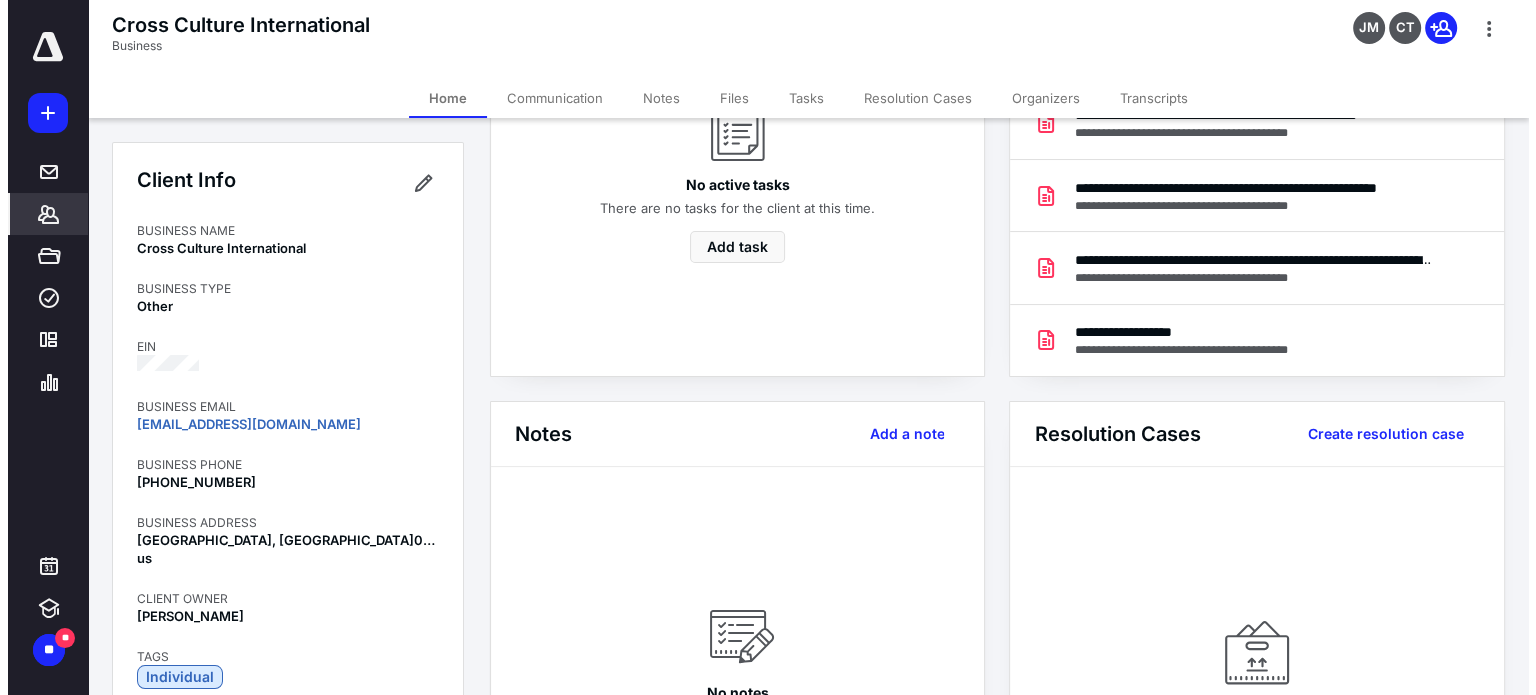 scroll, scrollTop: 300, scrollLeft: 0, axis: vertical 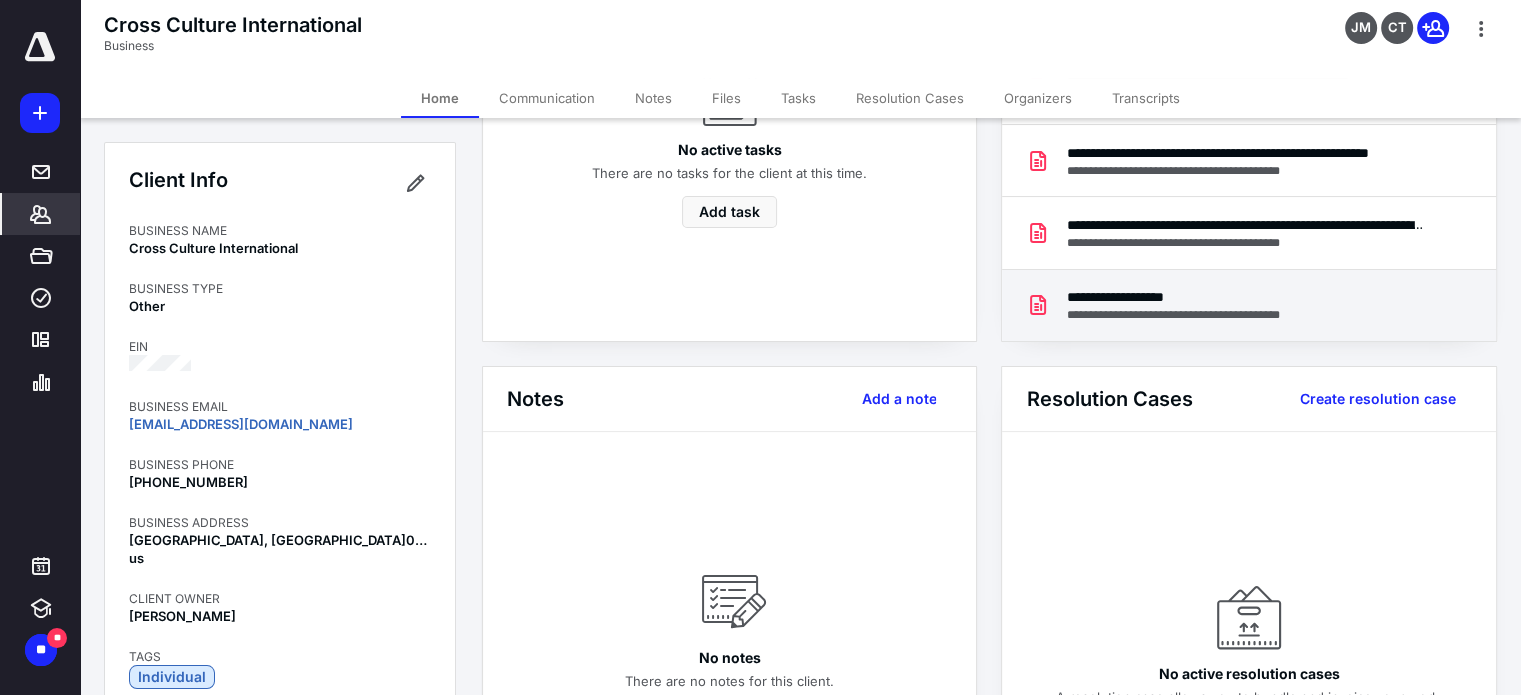 click on "**********" at bounding box center [1199, 297] 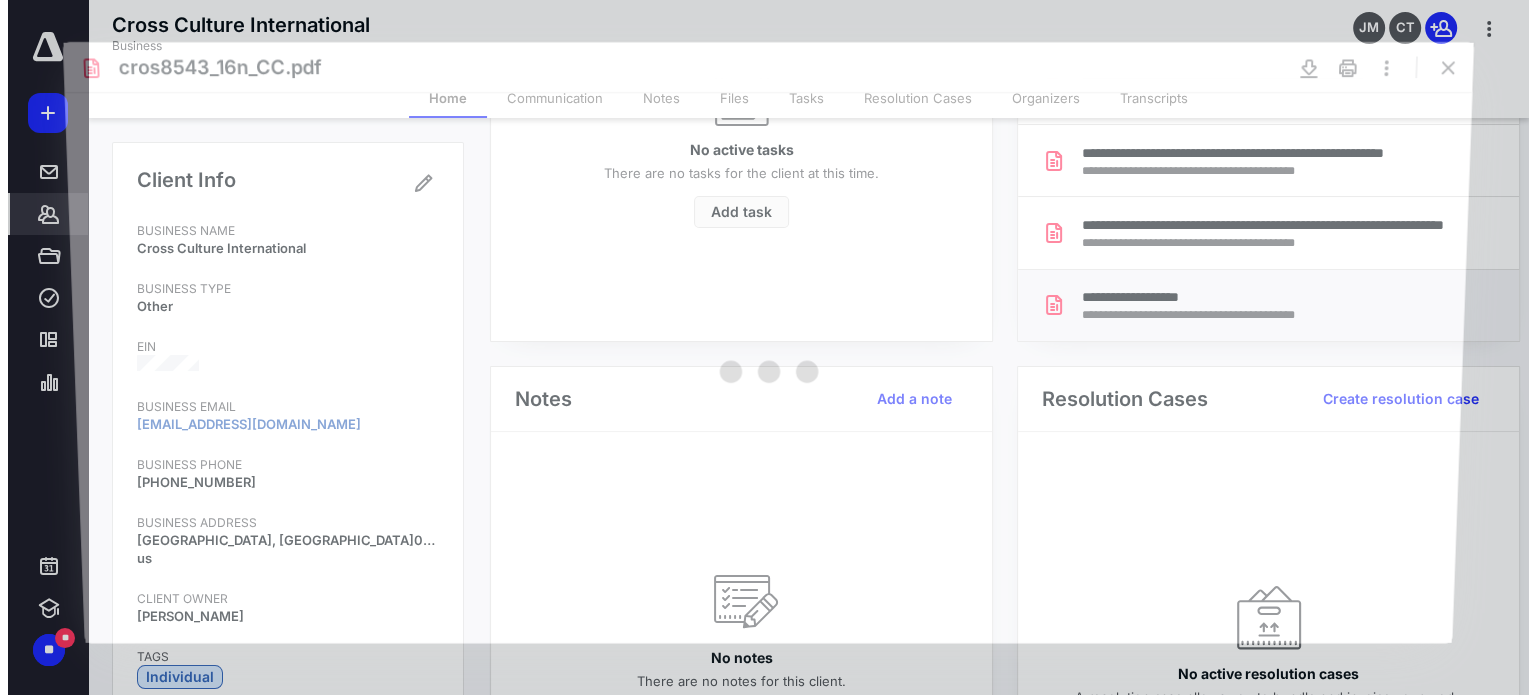 click at bounding box center [760, 367] 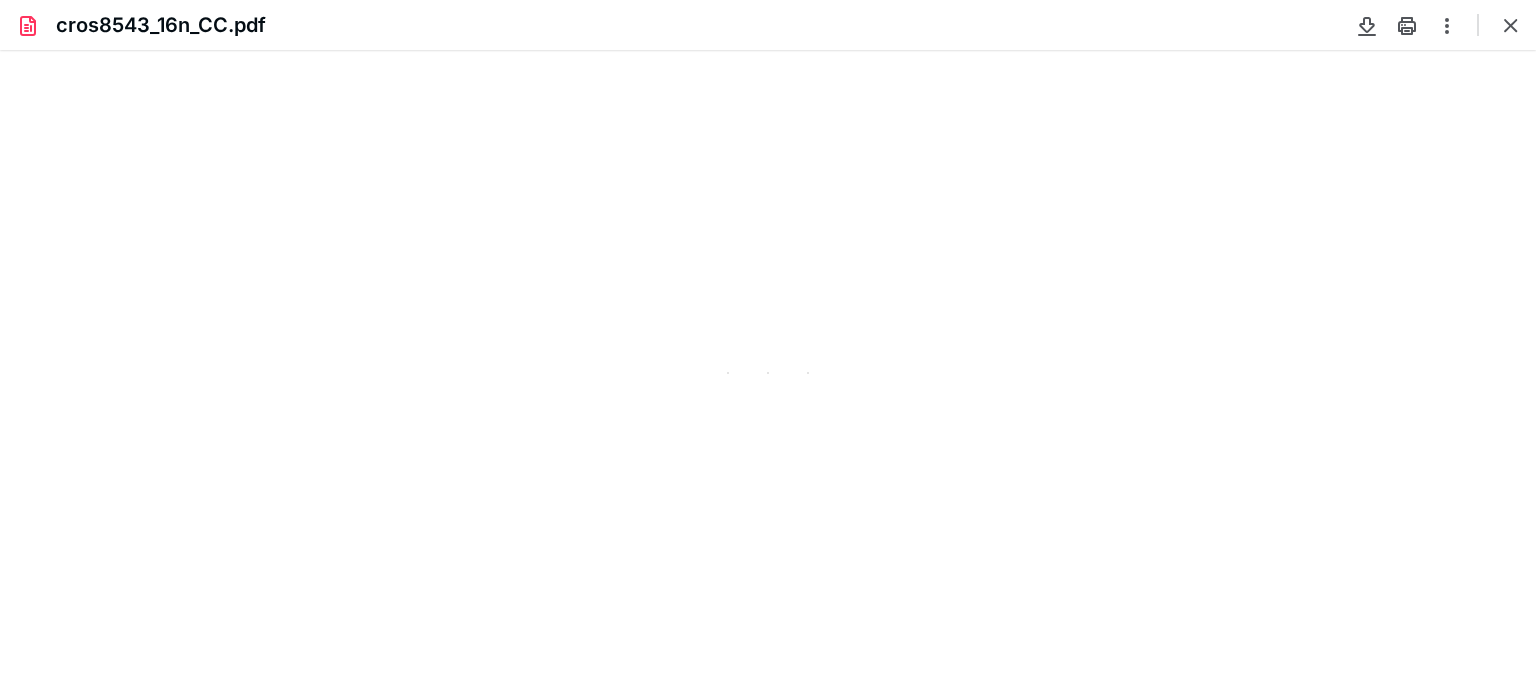 scroll, scrollTop: 0, scrollLeft: 0, axis: both 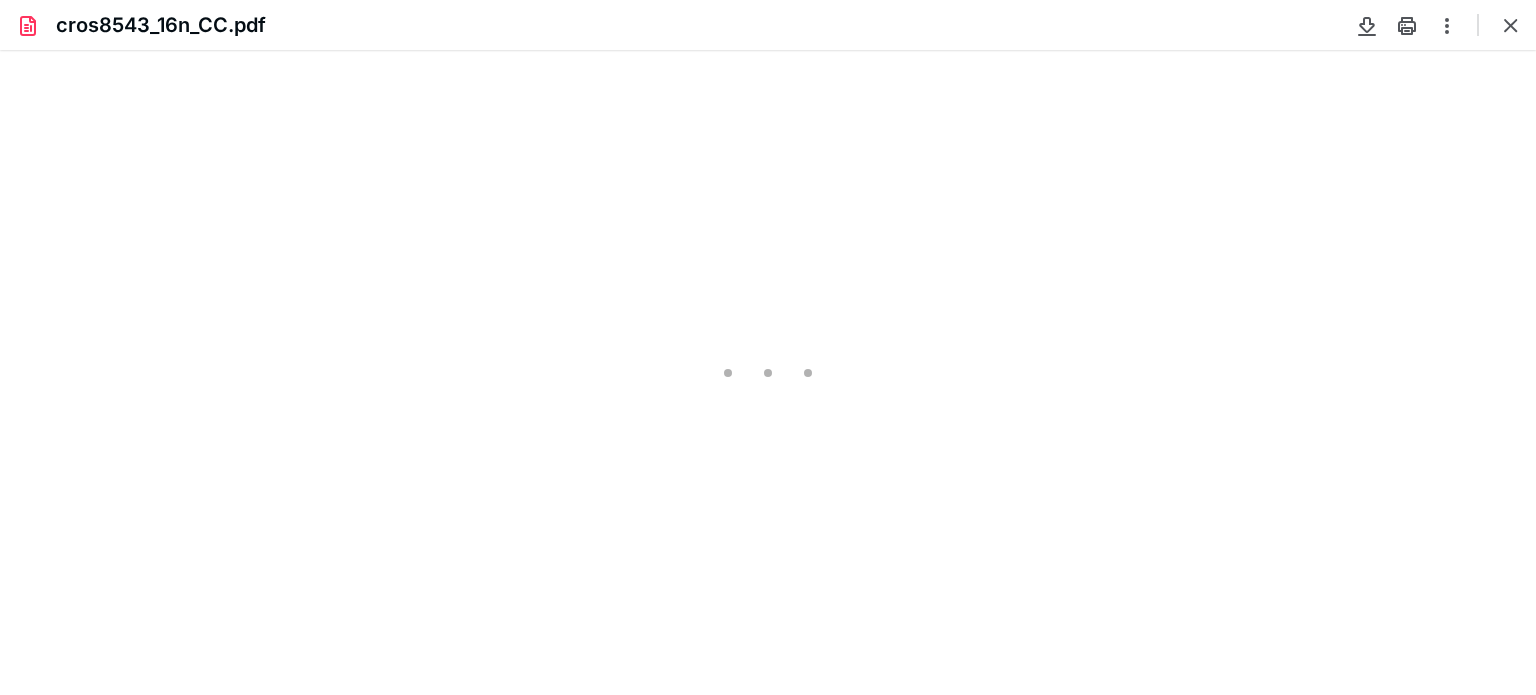 type on "77" 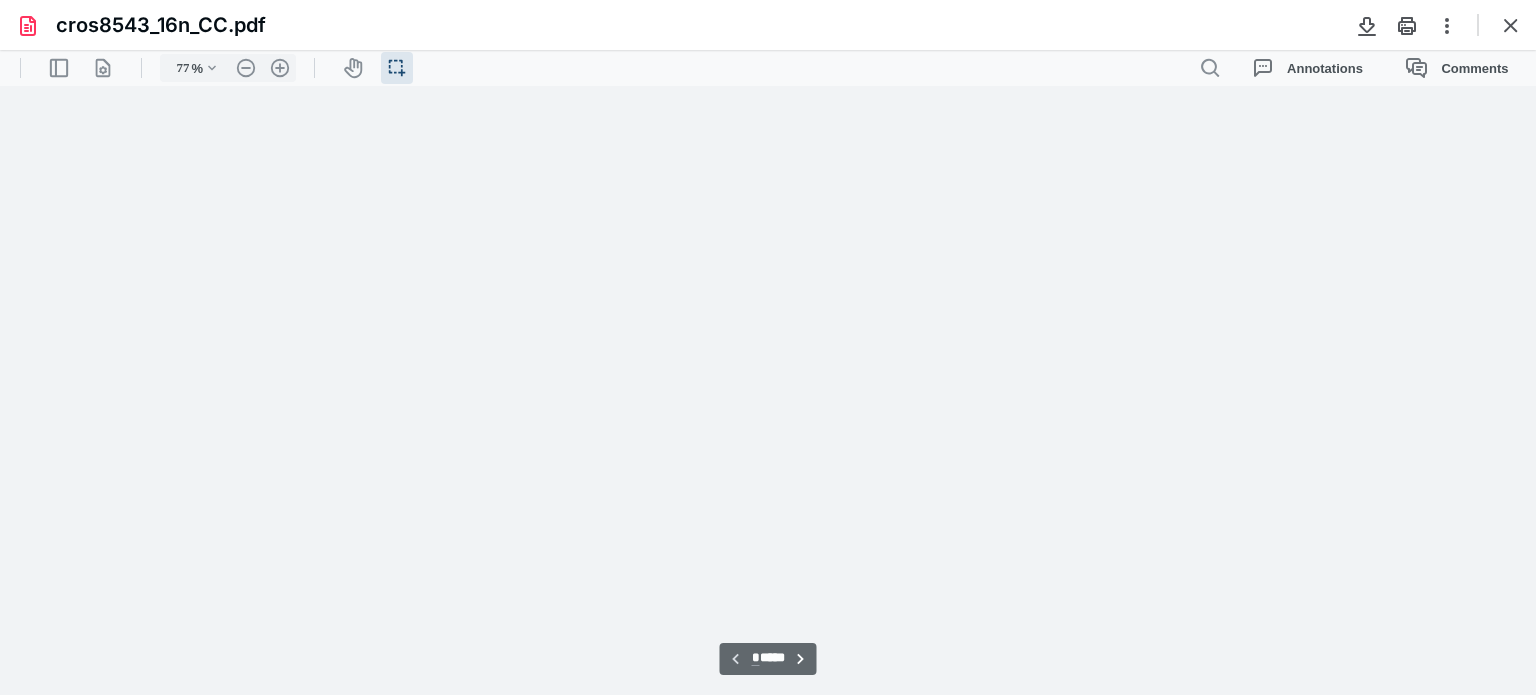 scroll, scrollTop: 39, scrollLeft: 0, axis: vertical 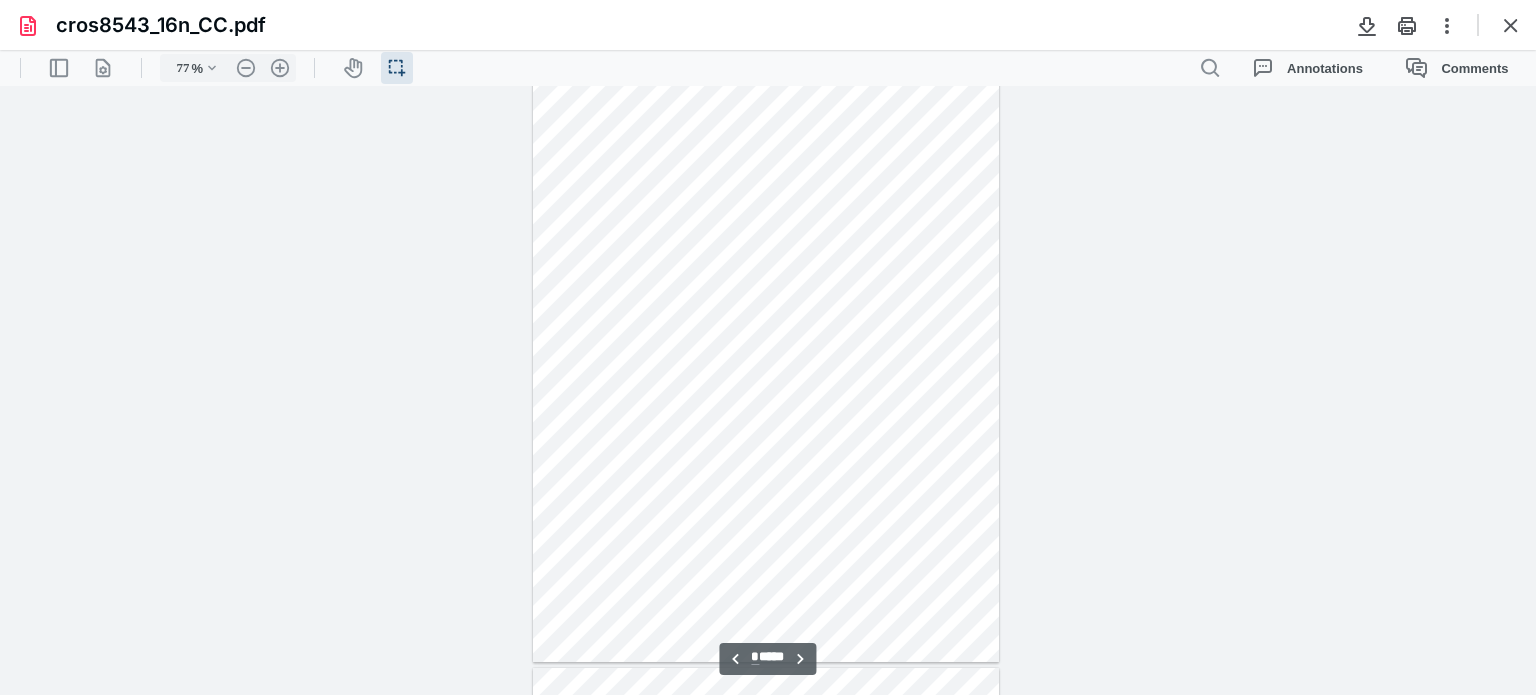 type on "*" 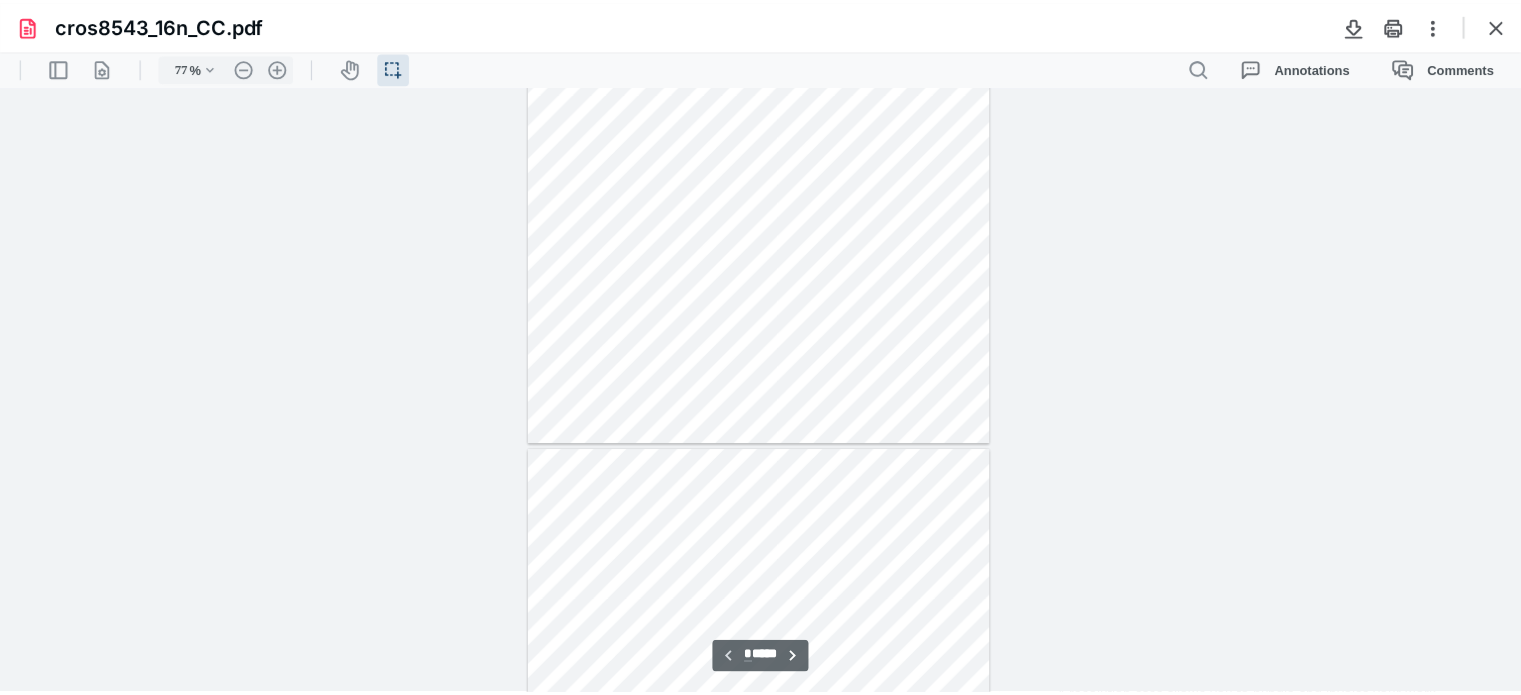 scroll, scrollTop: 0, scrollLeft: 0, axis: both 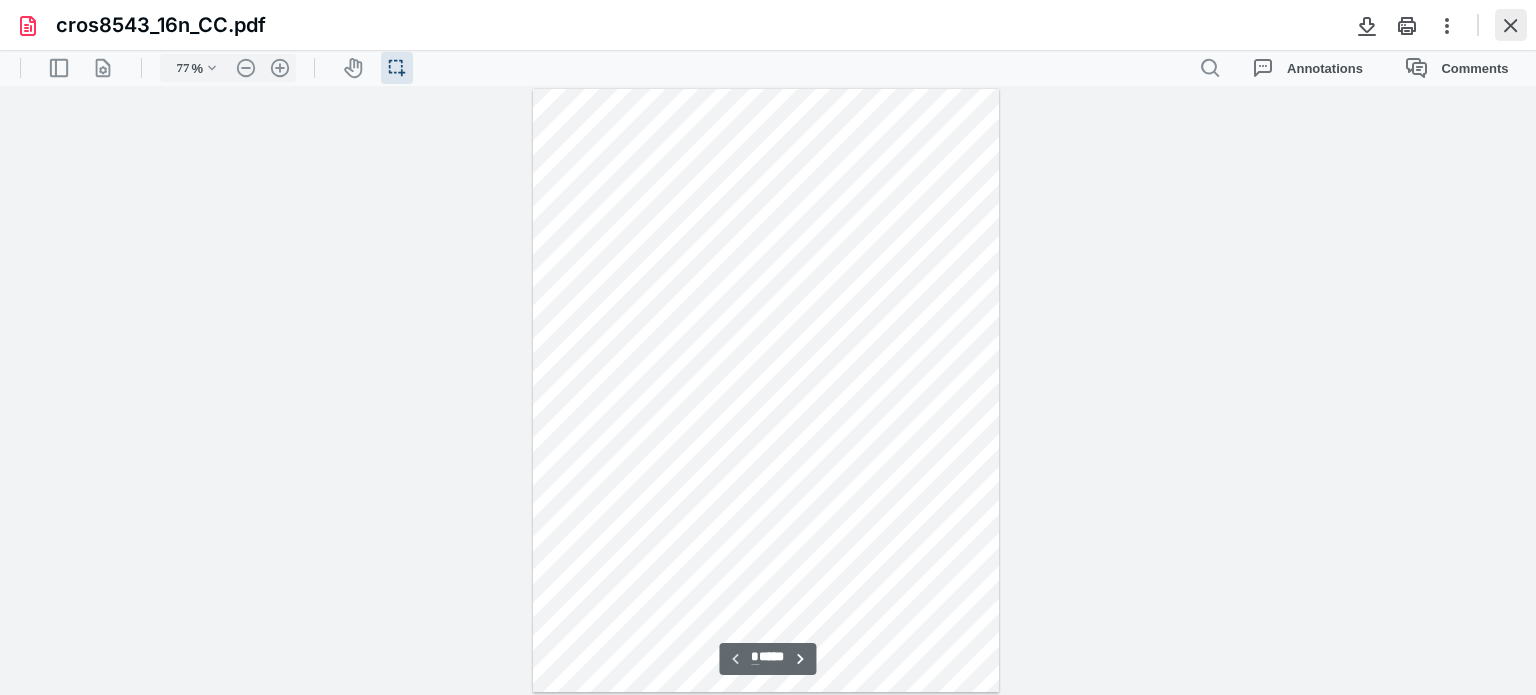 click at bounding box center (1511, 25) 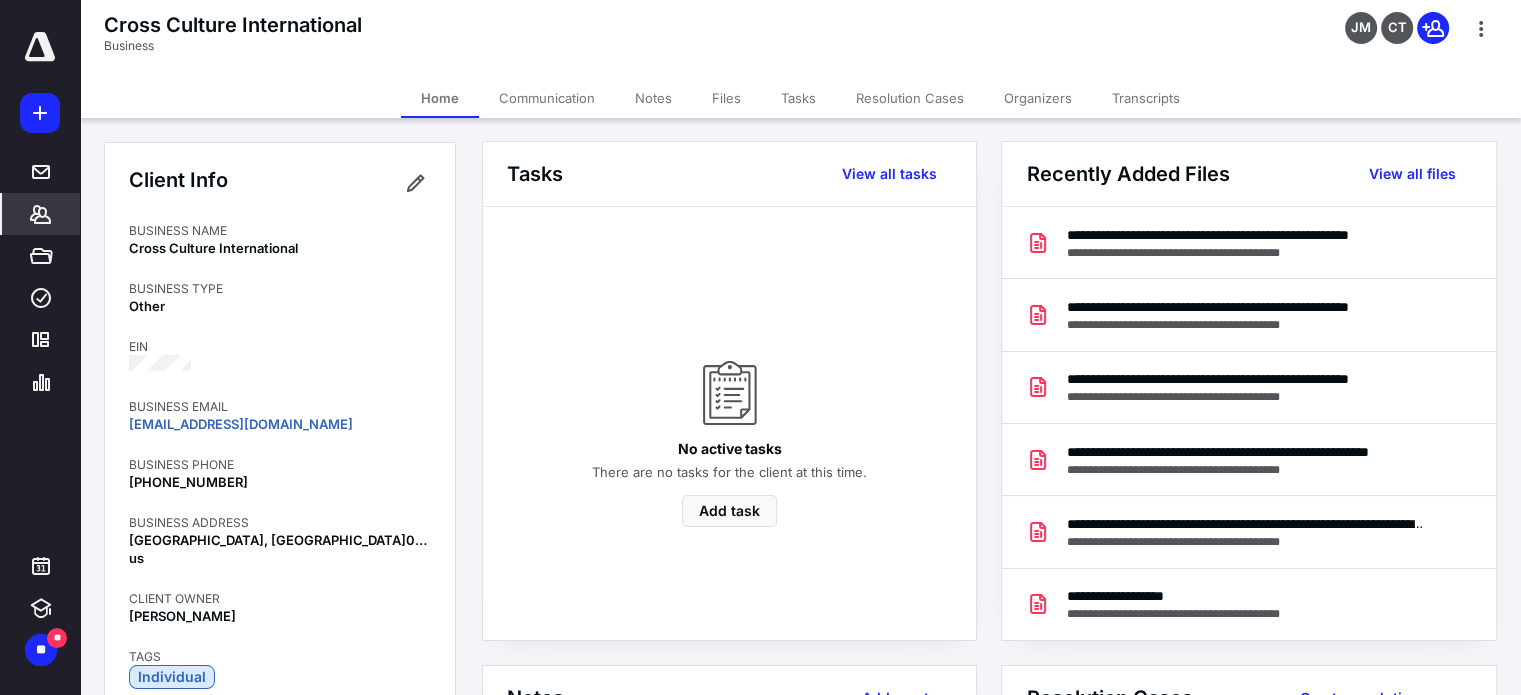 scroll, scrollTop: 100, scrollLeft: 0, axis: vertical 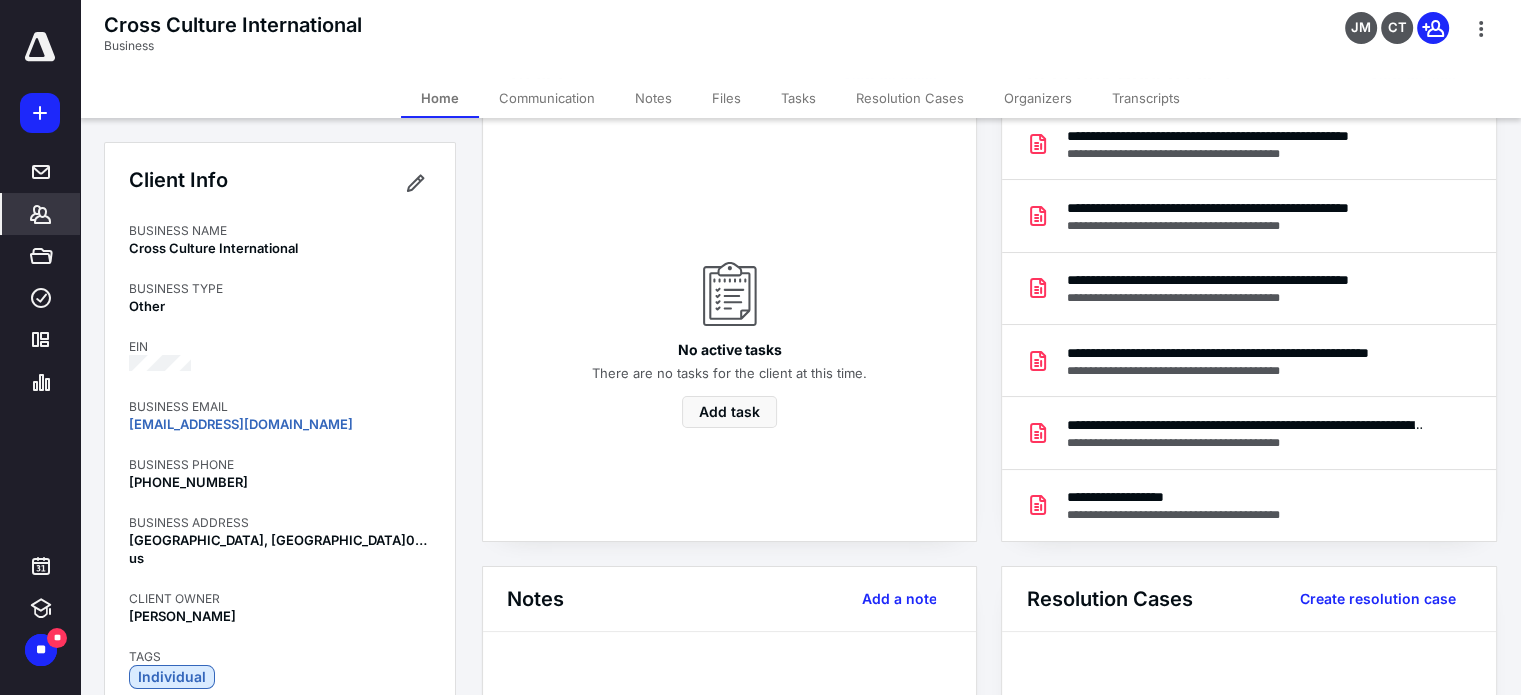 click on "Files" at bounding box center [726, 98] 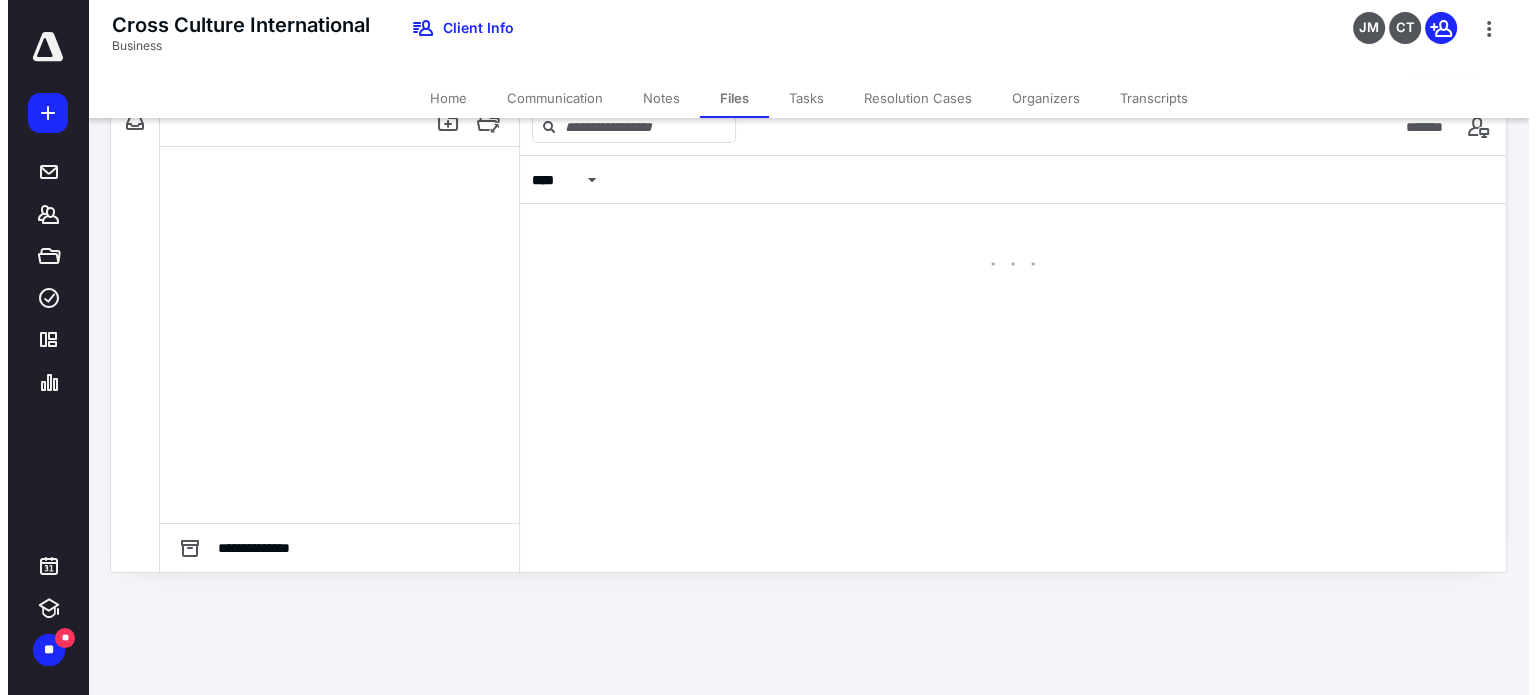 scroll, scrollTop: 0, scrollLeft: 0, axis: both 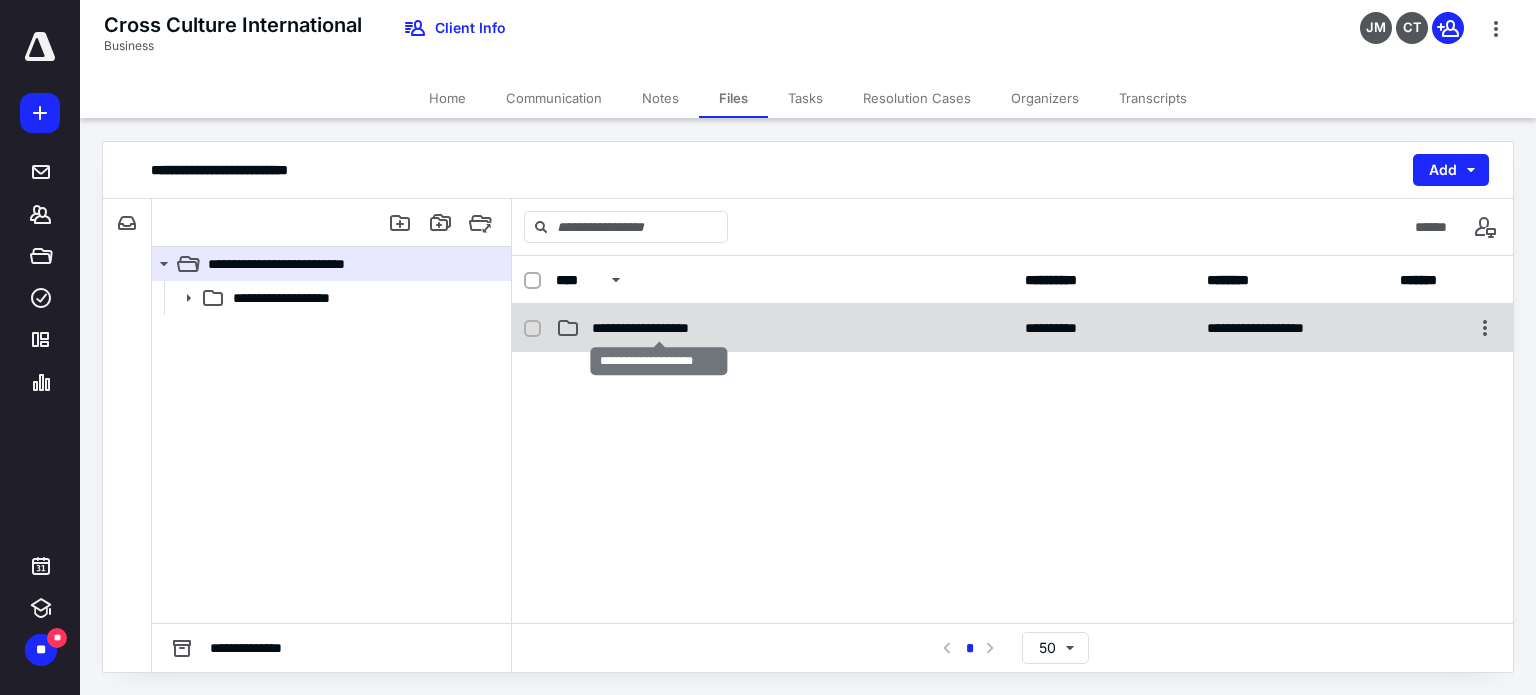 click on "**********" at bounding box center (660, 328) 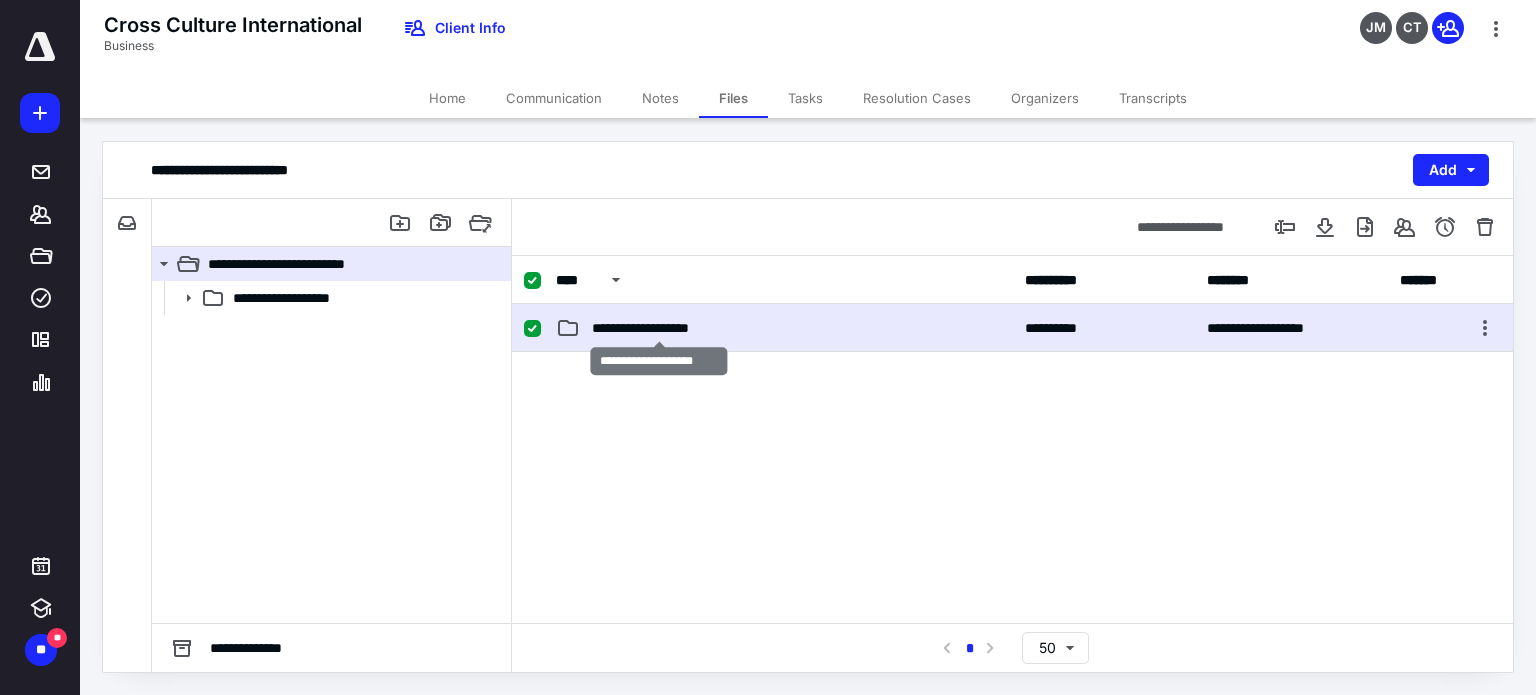click on "**********" at bounding box center (660, 328) 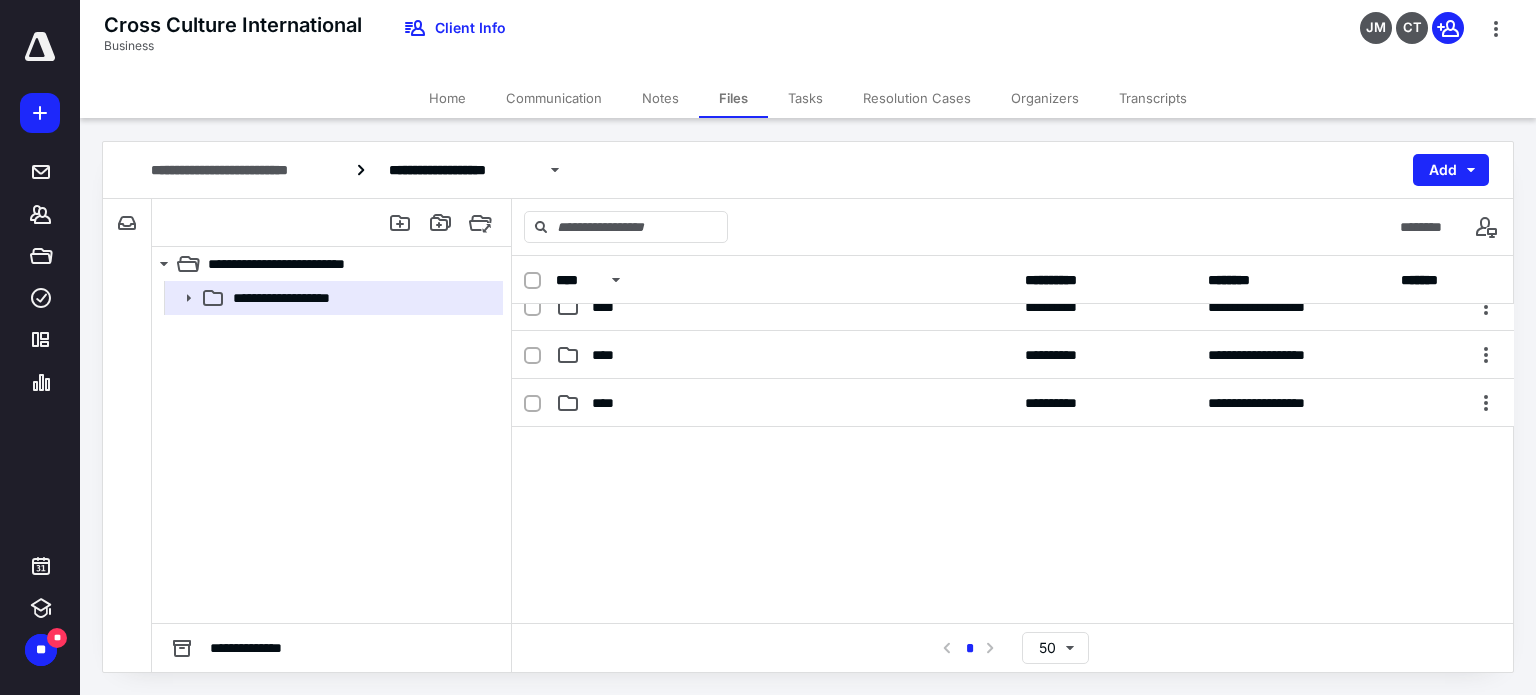 scroll, scrollTop: 596, scrollLeft: 0, axis: vertical 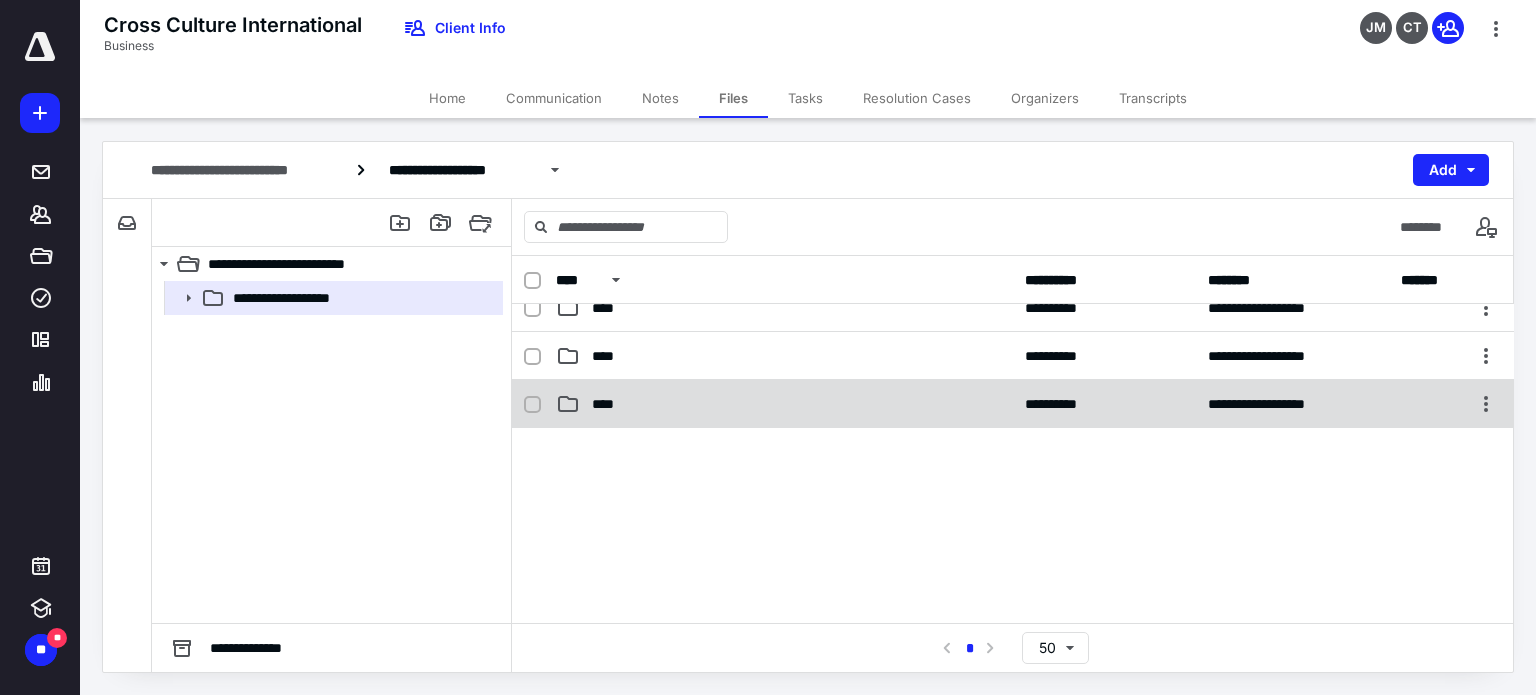 click on "**********" at bounding box center [1279, 404] 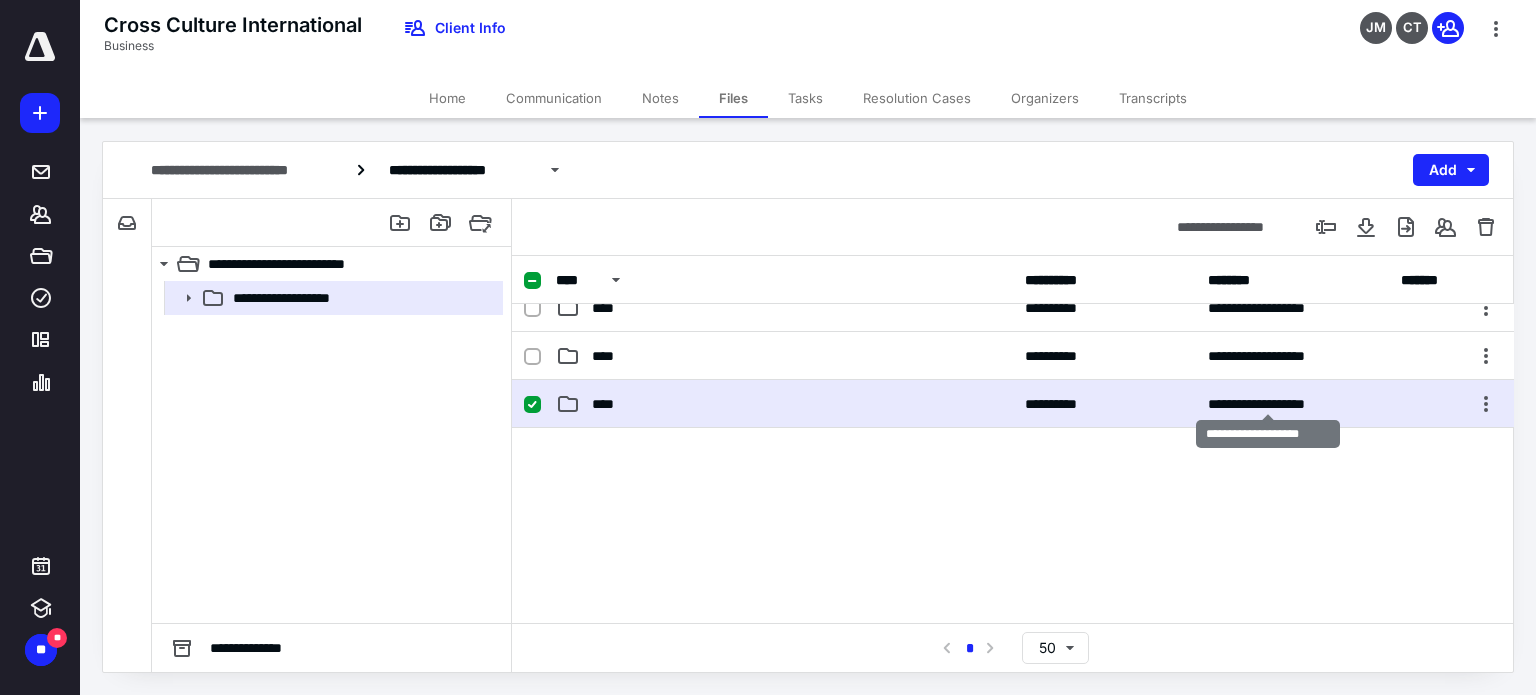 click on "**********" at bounding box center (1279, 404) 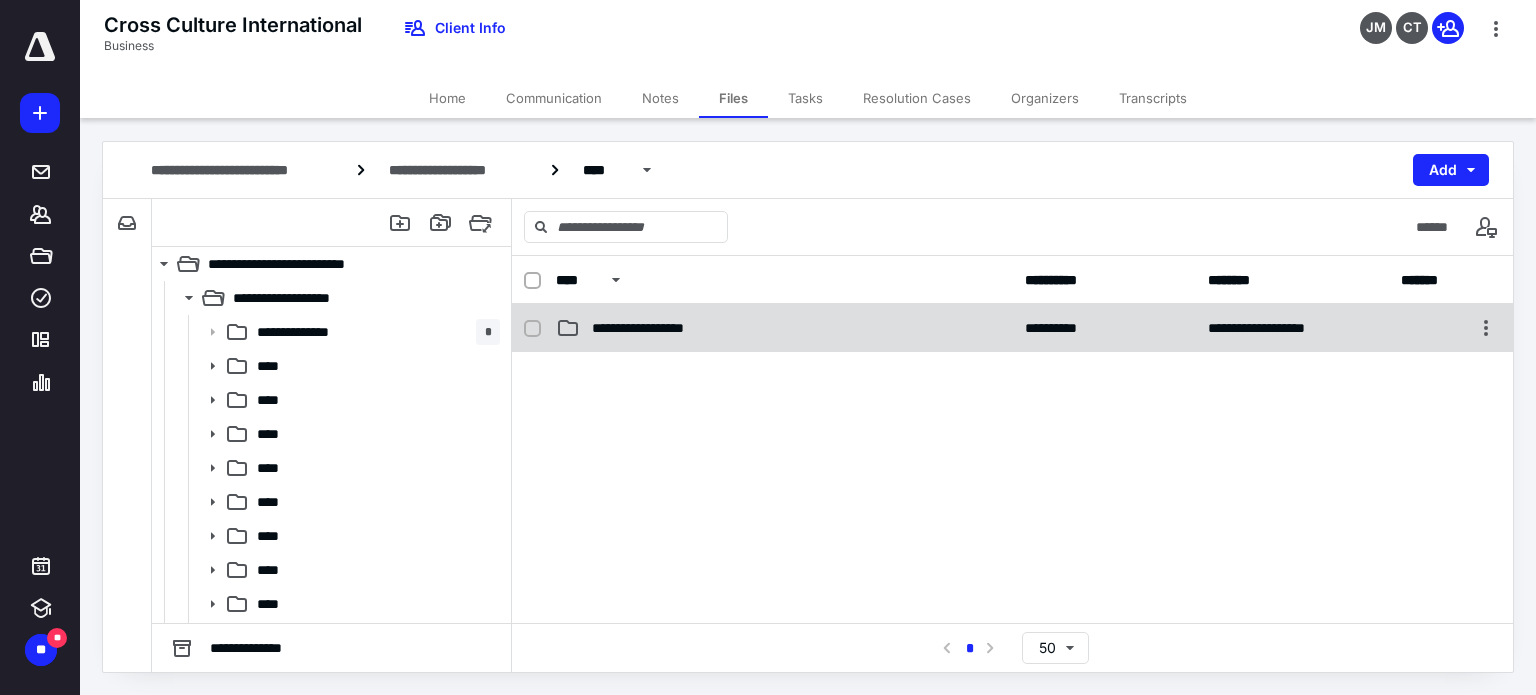 click on "**********" at bounding box center (652, 328) 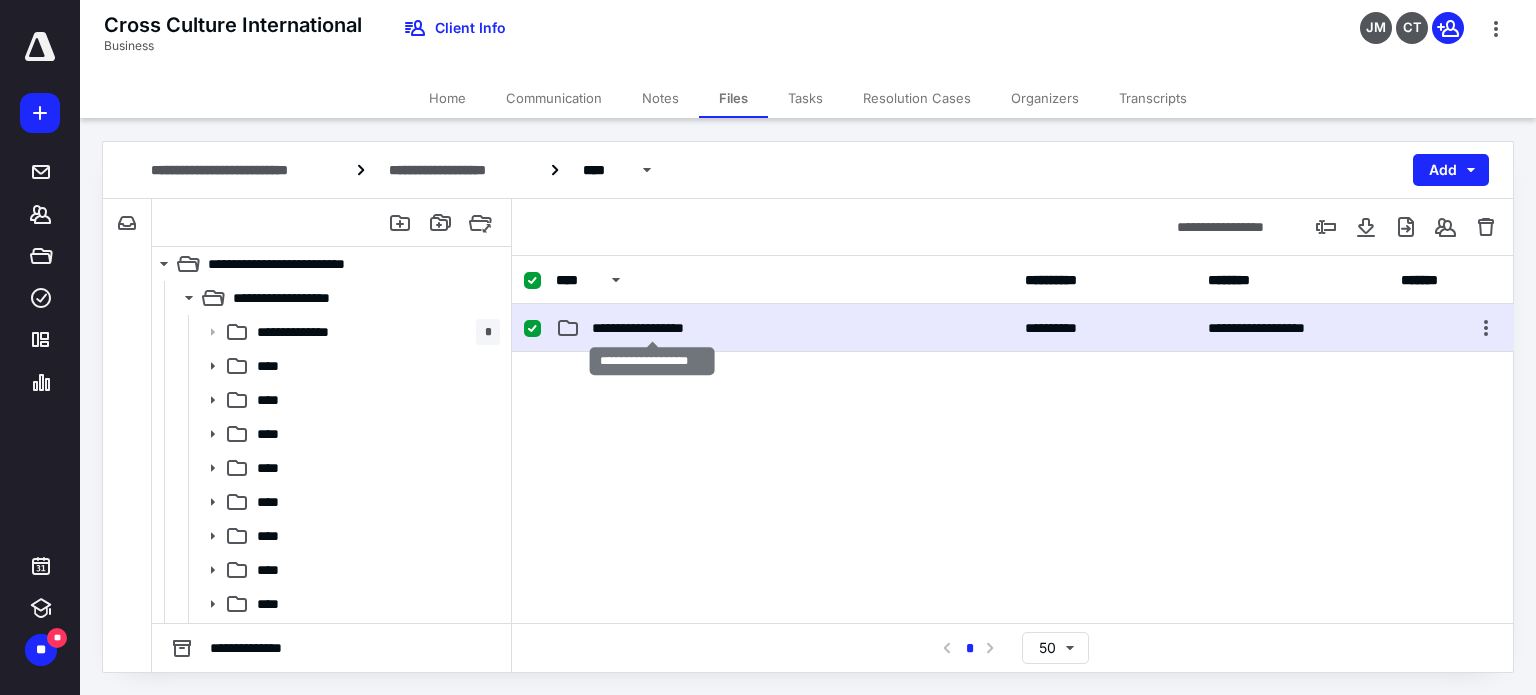 click on "**********" at bounding box center (652, 328) 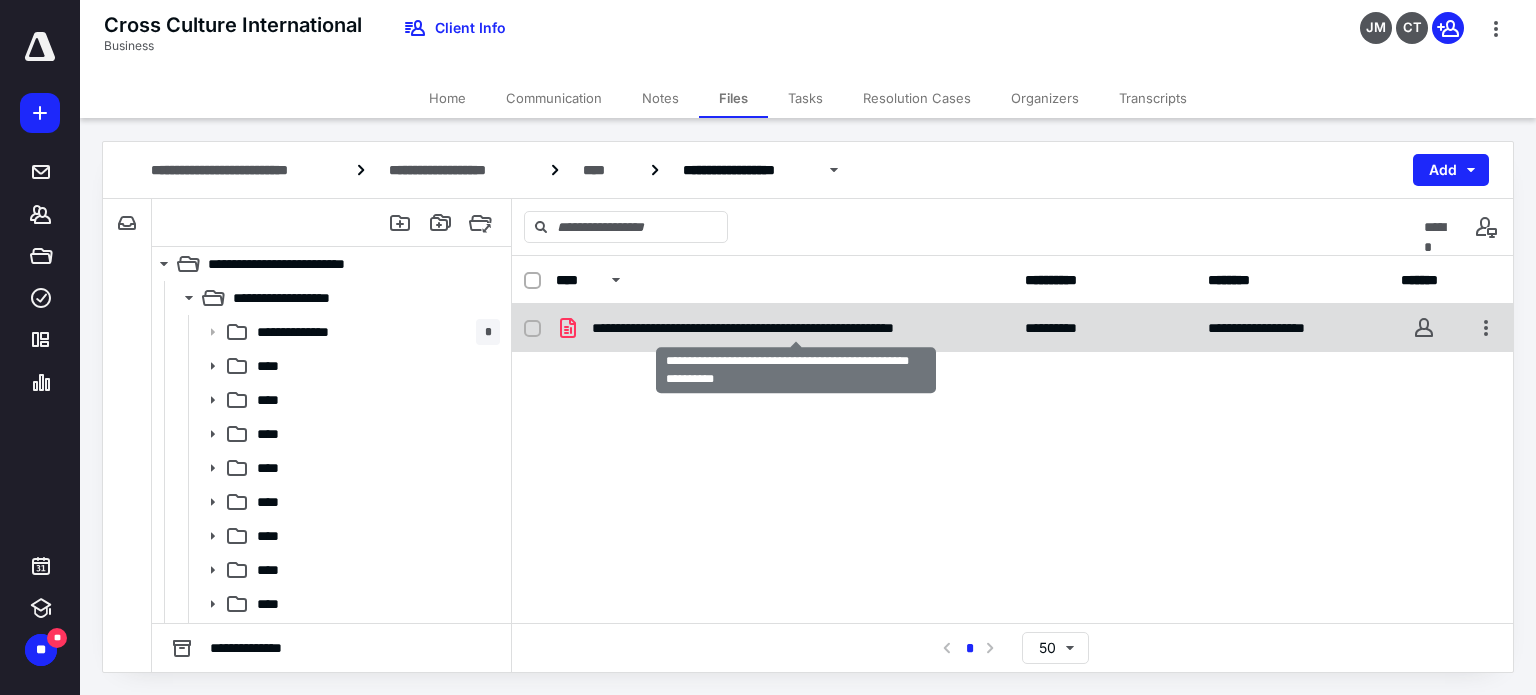 click on "**********" at bounding box center (796, 328) 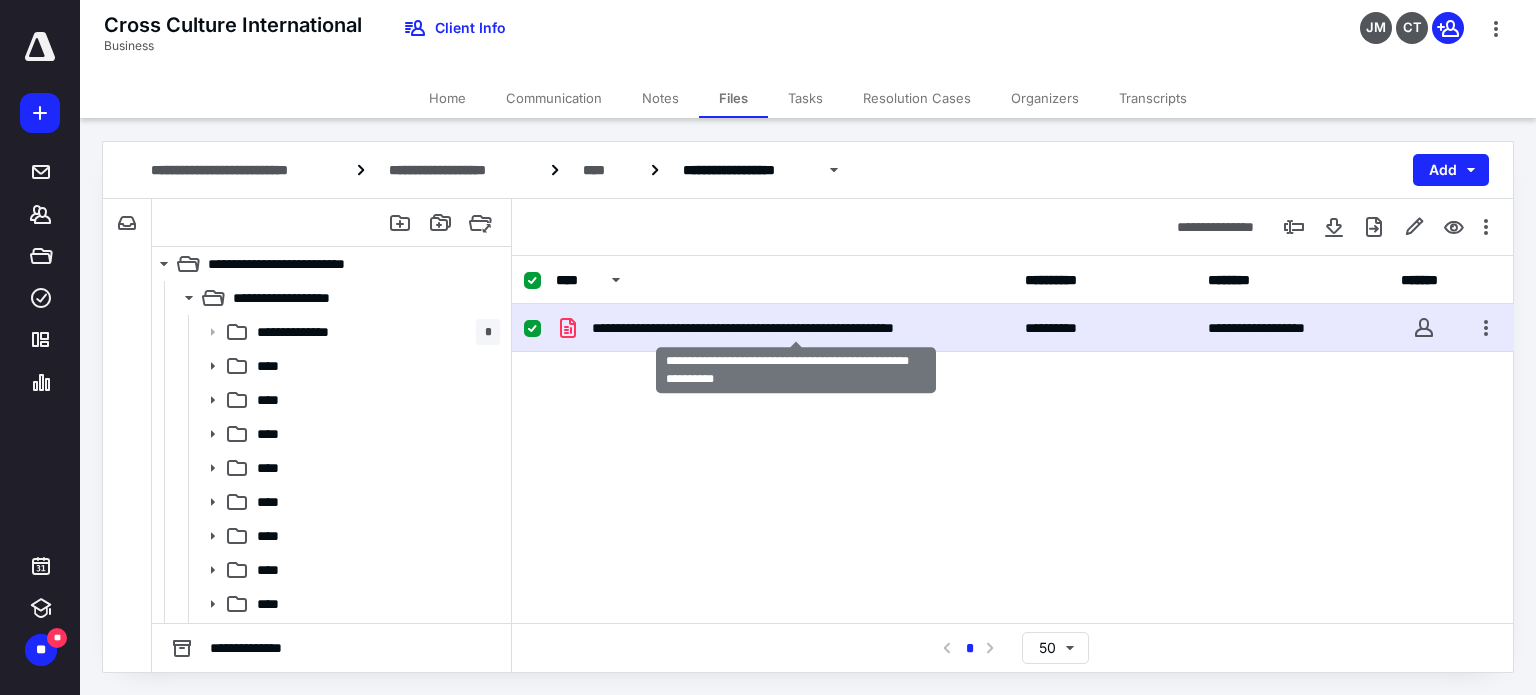 click on "**********" at bounding box center [796, 328] 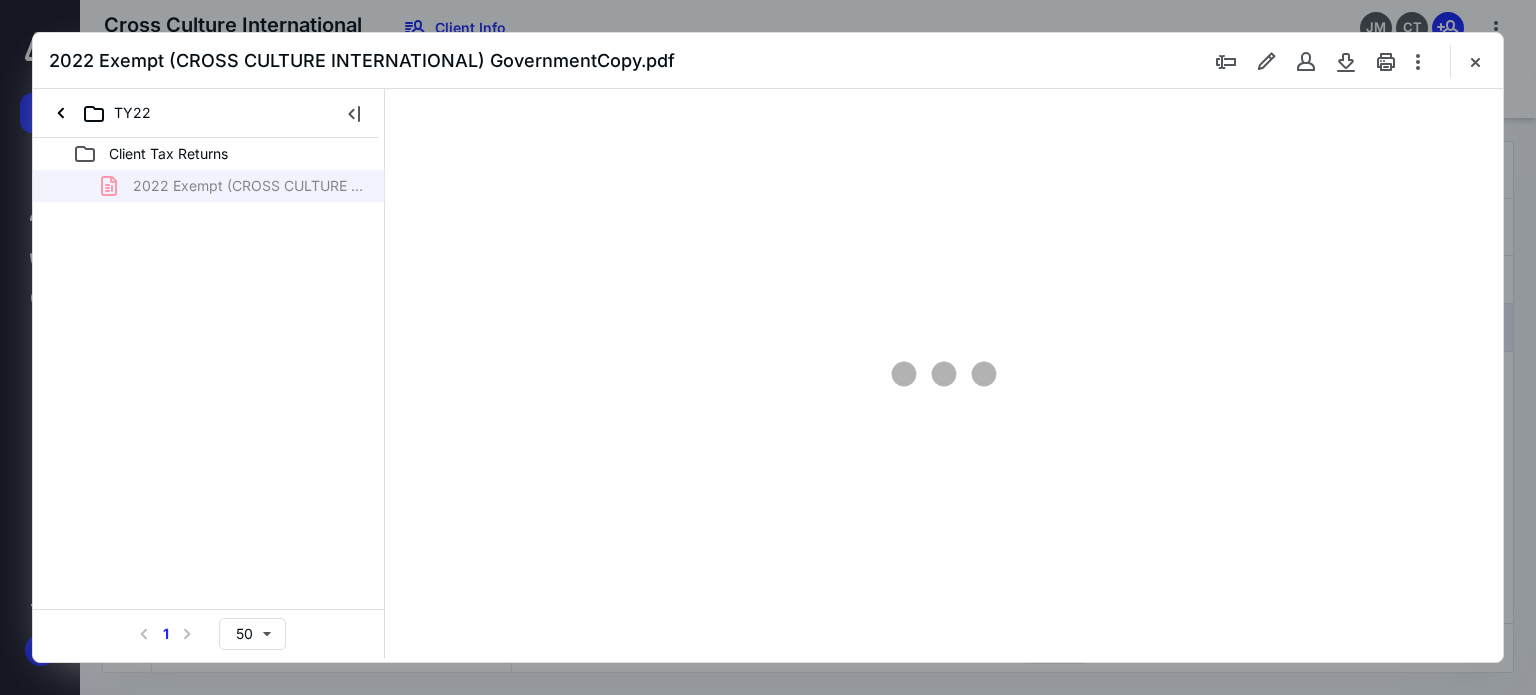 scroll, scrollTop: 0, scrollLeft: 0, axis: both 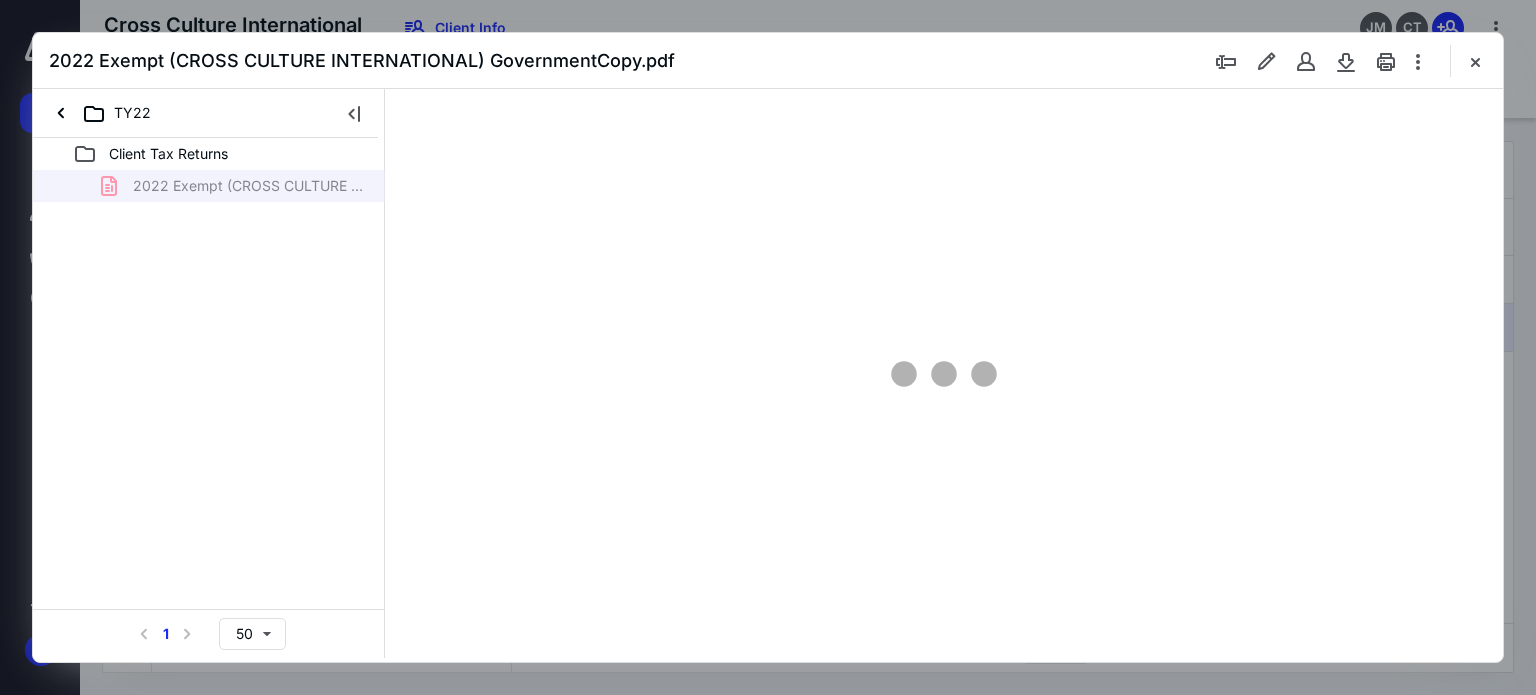 type on "80" 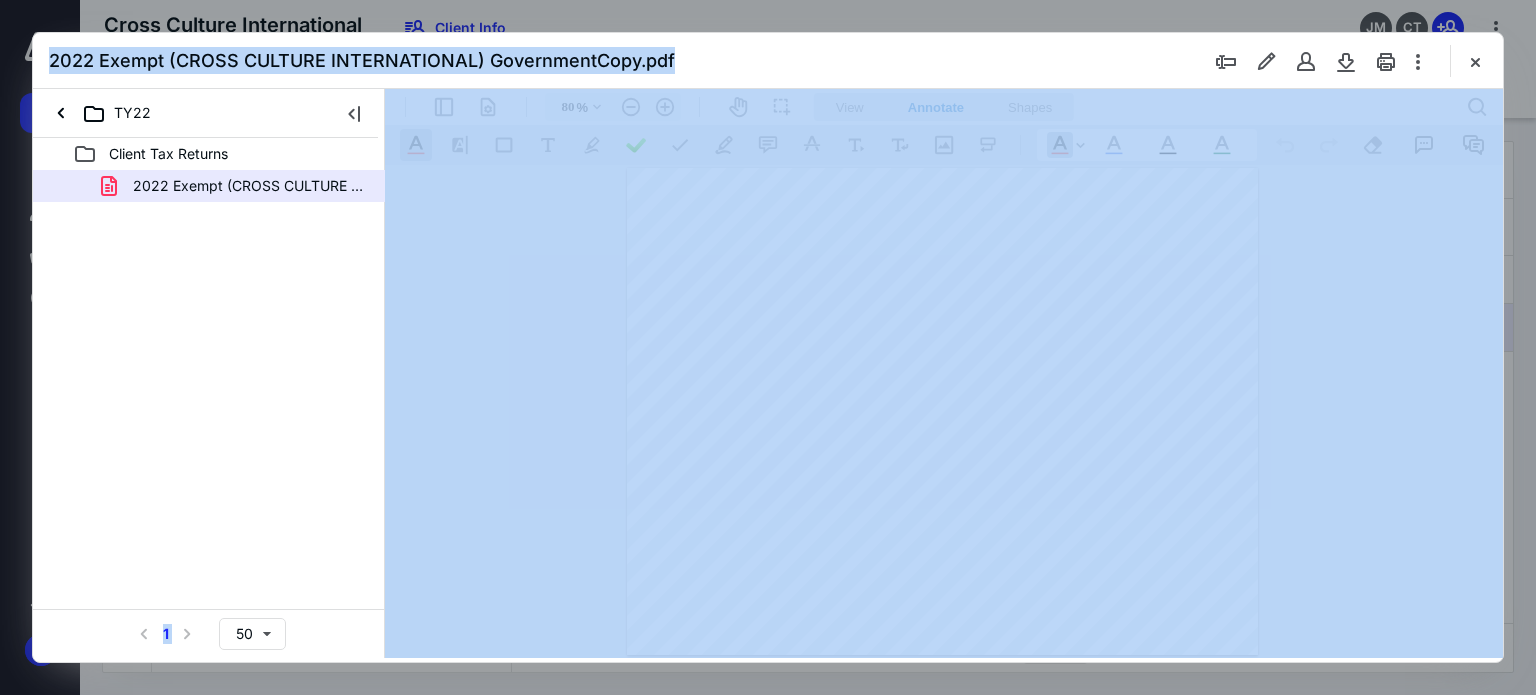 drag, startPoint x: 1900, startPoint y: 224, endPoint x: 1489, endPoint y: 303, distance: 418.5236 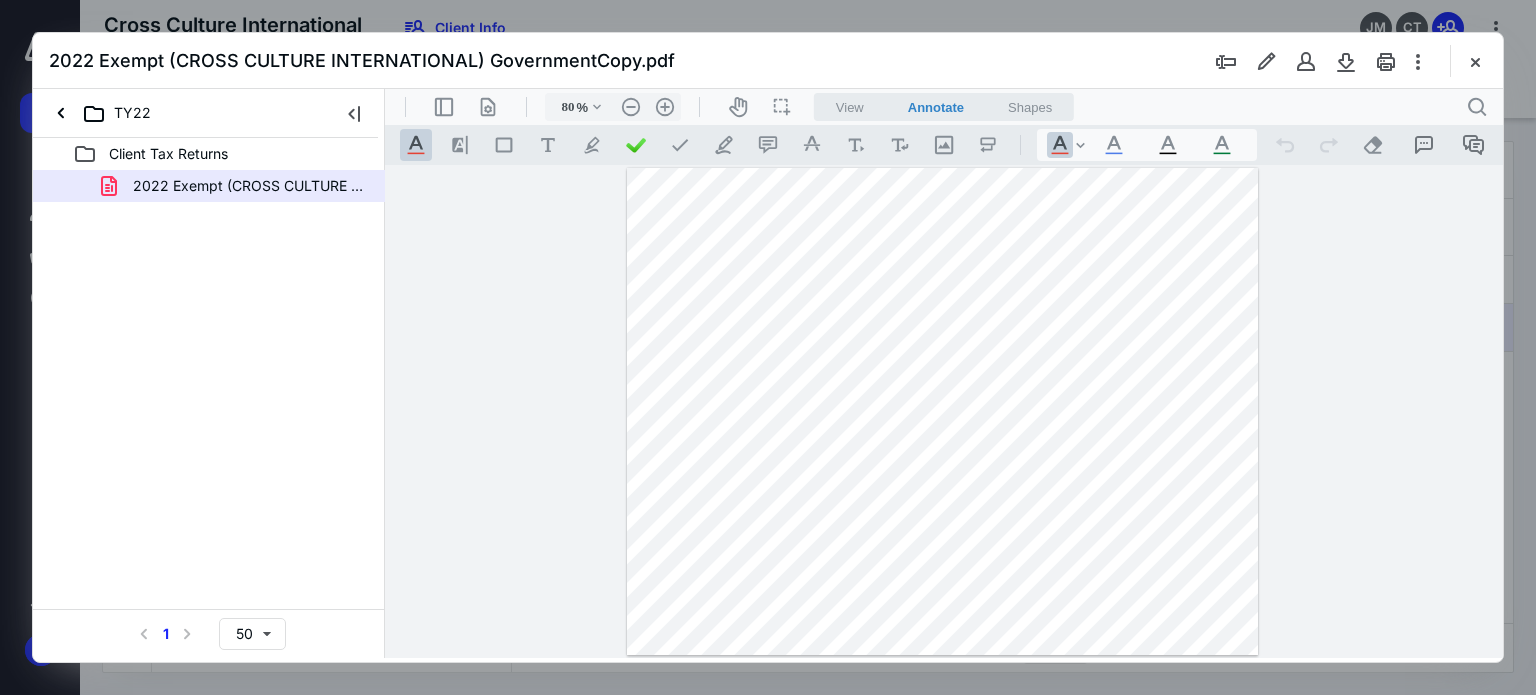 click on ".cls-1{fill:#abb0c4;} icon - tool - text manipulation - underline .cls-1{fill:#8c8c8c;} icon - line - tool - highlight  .st0{fill:#868E96;}  .cls-1{fill:#abb0c4;} icon - tool - text - free text .cls-1{fill:#abb0c4;} icon - tool - pen - highlight .cls-1{fill:#abb0c4;} icon - tool - pen - line .cls-1{fill:#abb0c4;} icon - tool - comment - line .cls-1{fill:#abb0c4;} icon - tool - text manipulation - strikethrough .cls-1{fill:#abb0c4;} icon - tool - image - line  .st0{fill:#868E96;}" at bounding box center (699, 145) 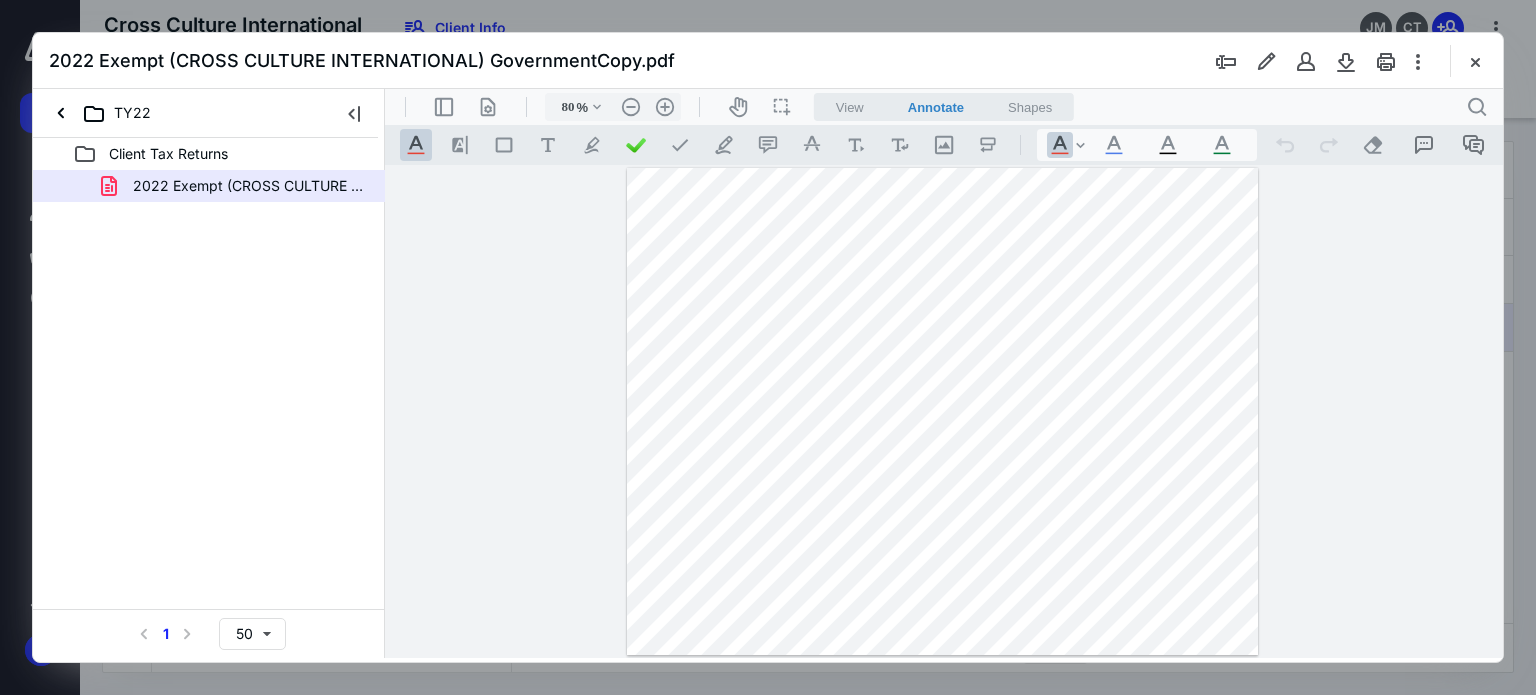 click on "**********" at bounding box center (944, 412) 